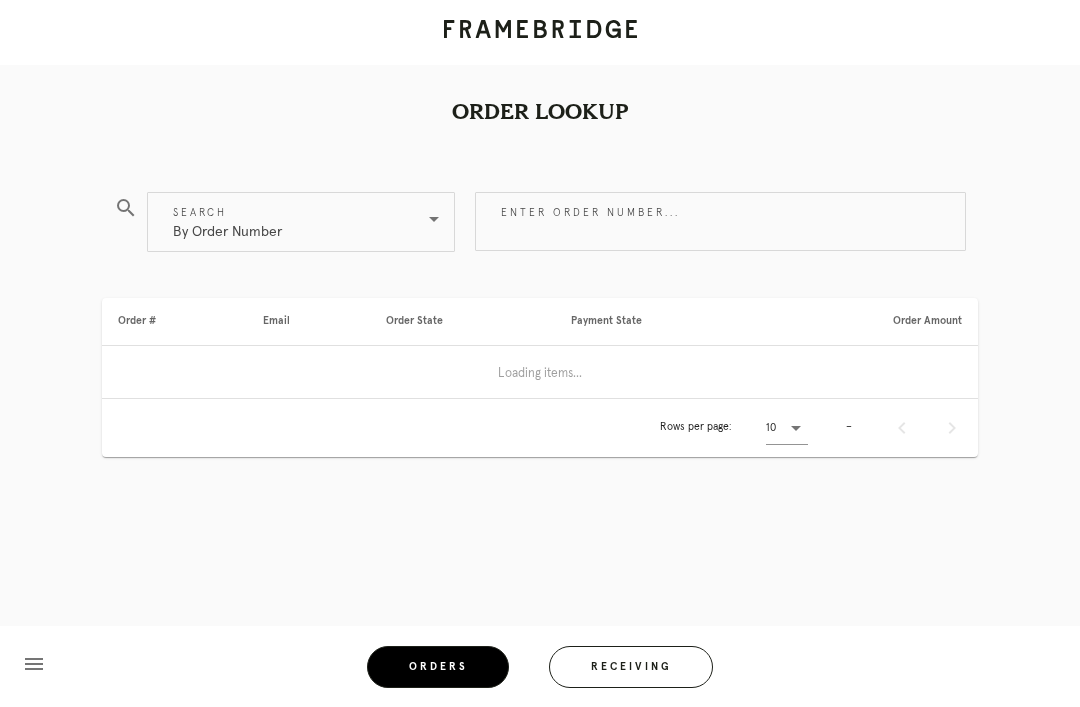 scroll, scrollTop: 64, scrollLeft: 0, axis: vertical 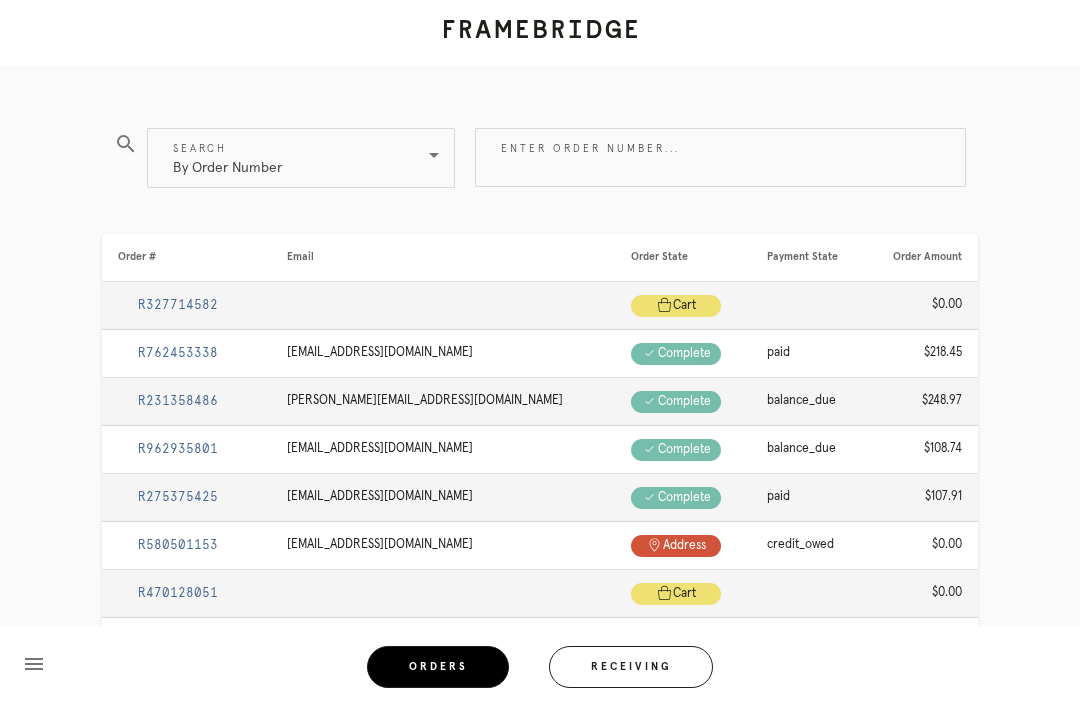 click on "Enter order number..." at bounding box center (720, 157) 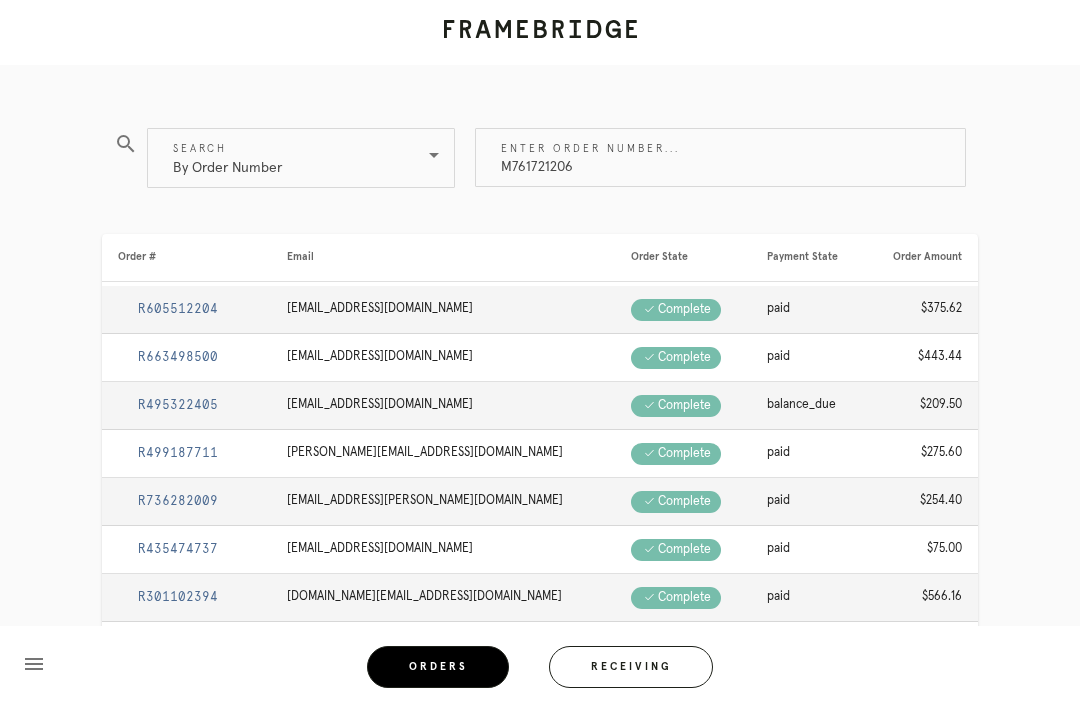 click on "M761721206" at bounding box center (720, 157) 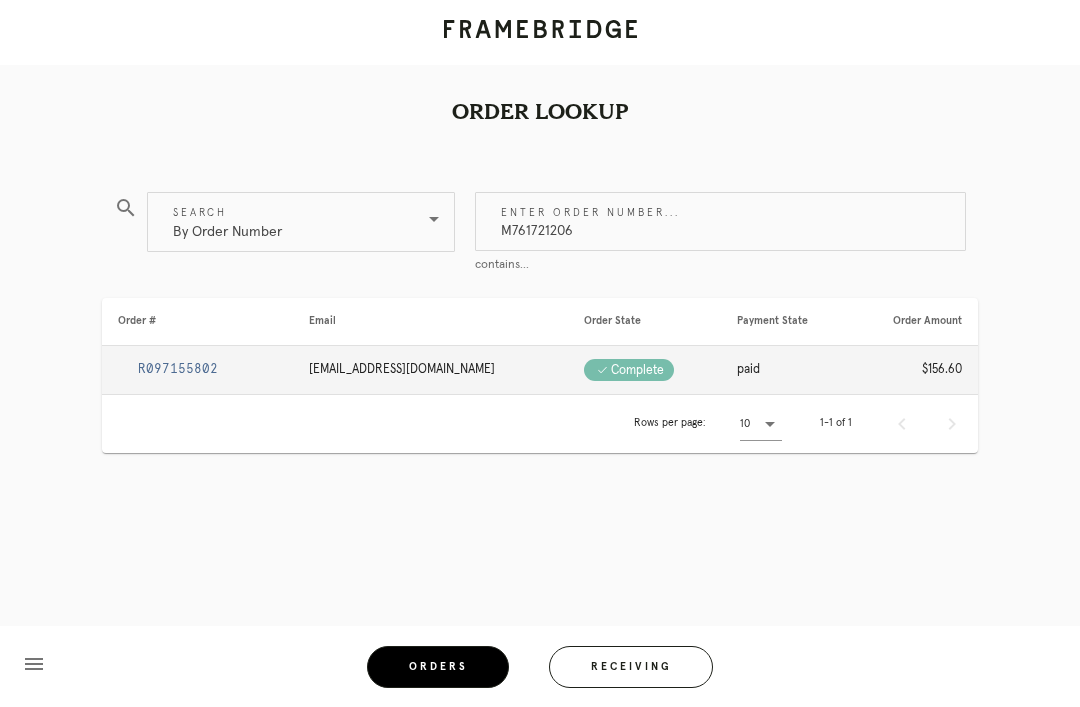 type on "M761721206" 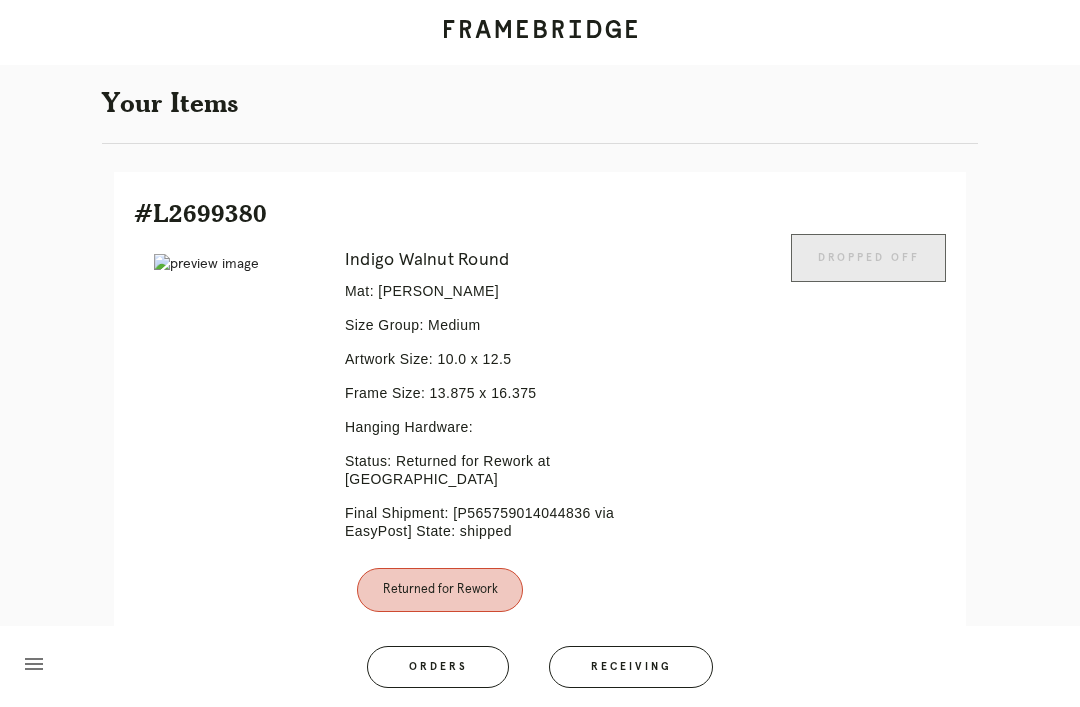 scroll, scrollTop: 362, scrollLeft: 0, axis: vertical 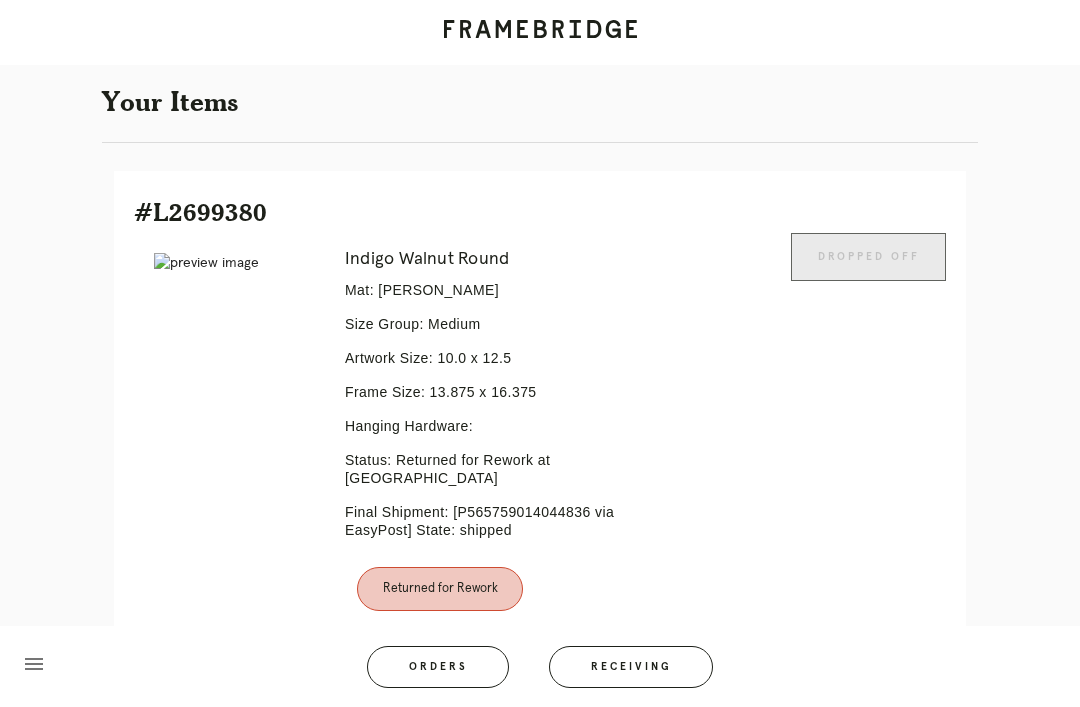 click on "Receiving" at bounding box center [631, 667] 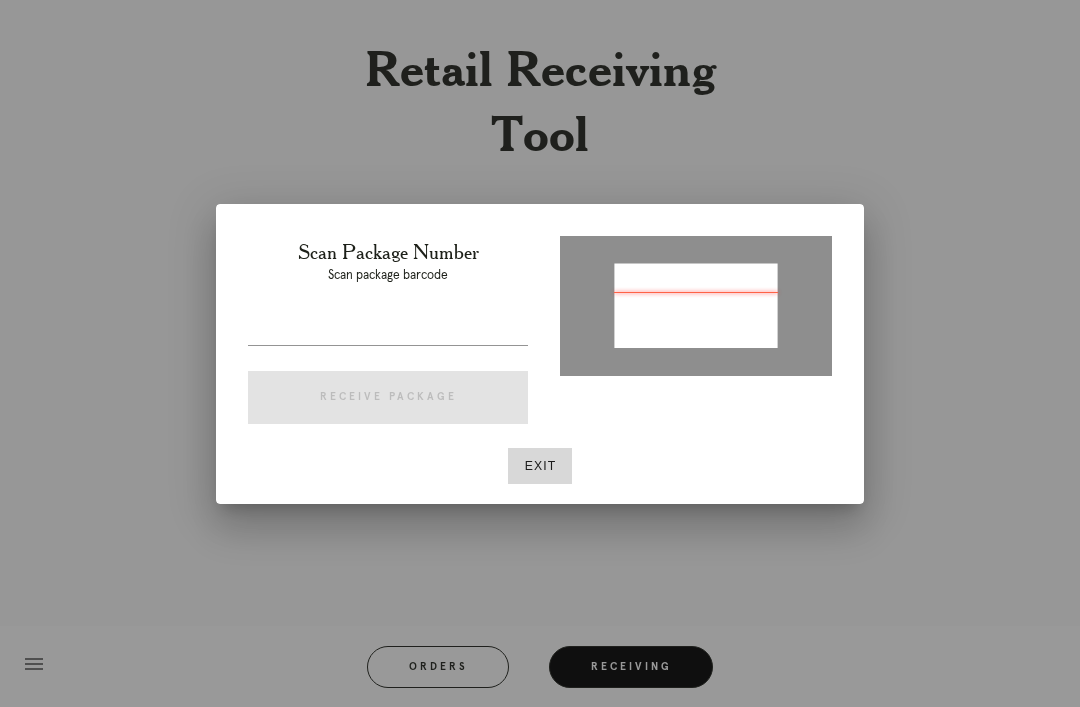type on "P232037700472948" 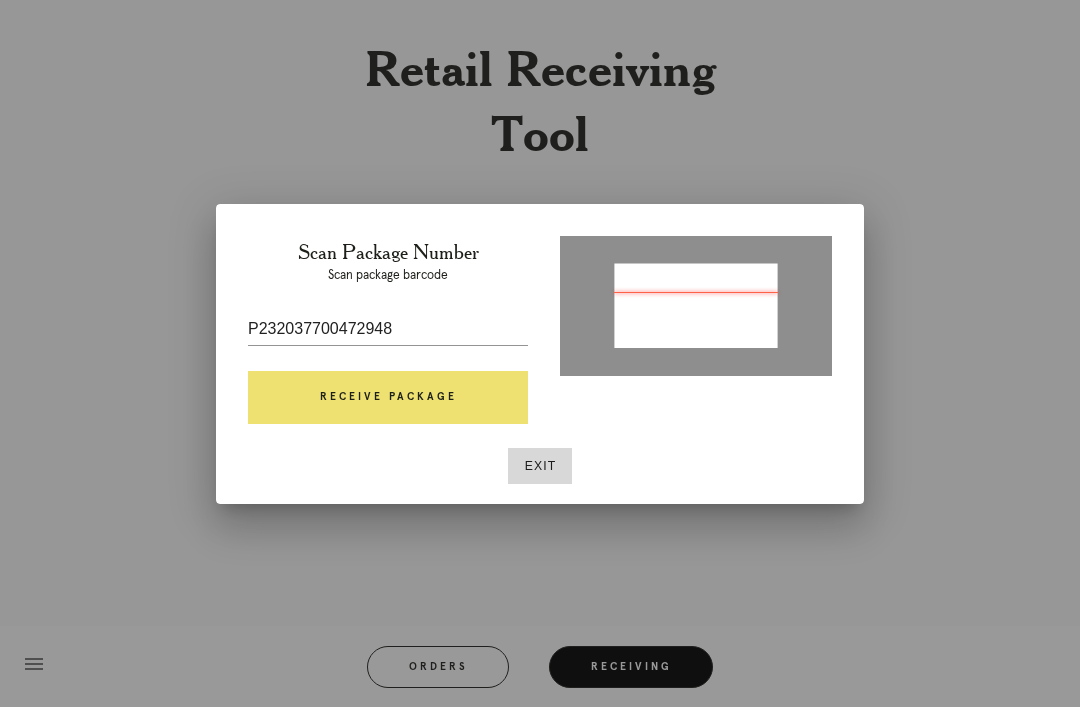 click at bounding box center [696, 307] 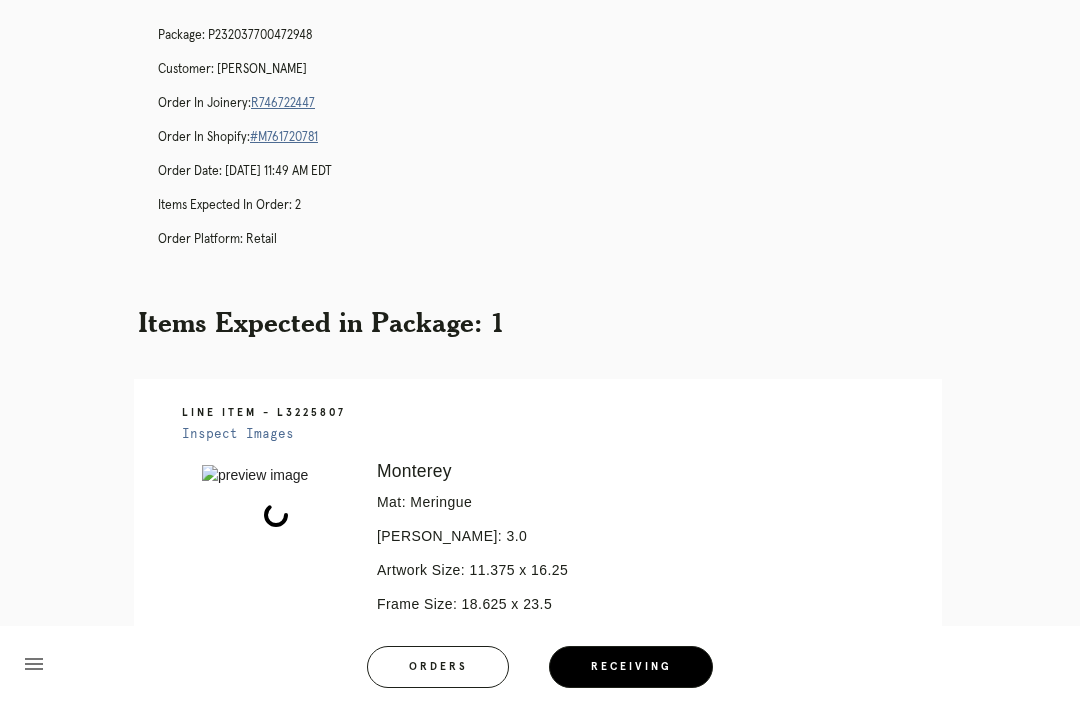 scroll, scrollTop: 105, scrollLeft: 0, axis: vertical 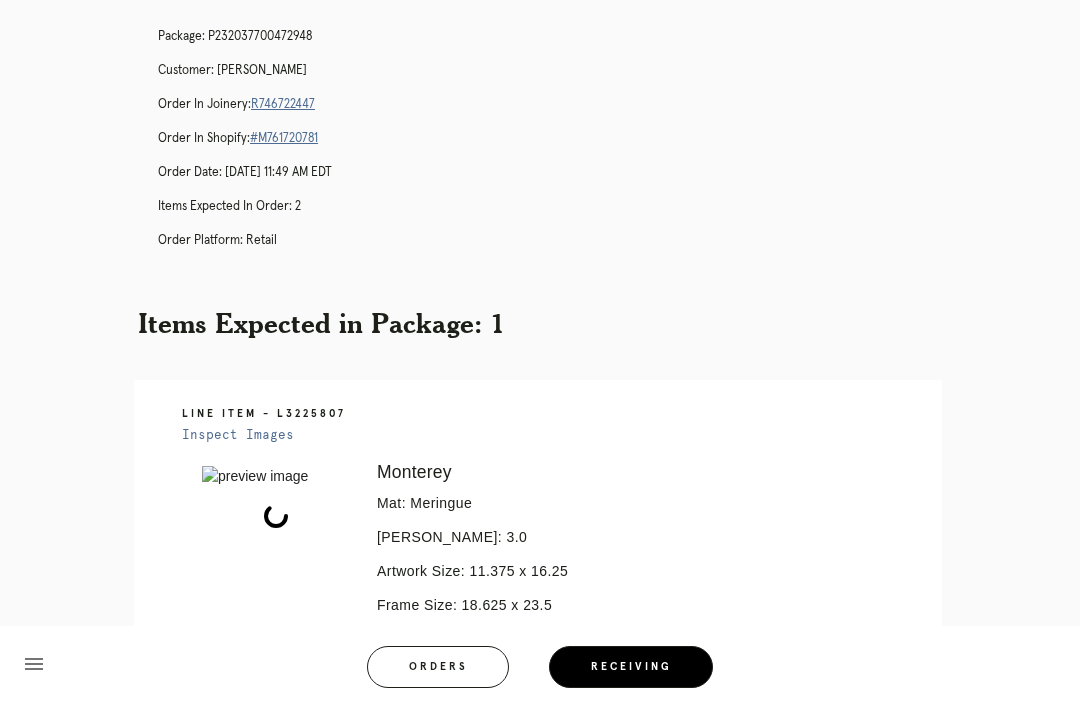 click on "R746722447" at bounding box center (283, 104) 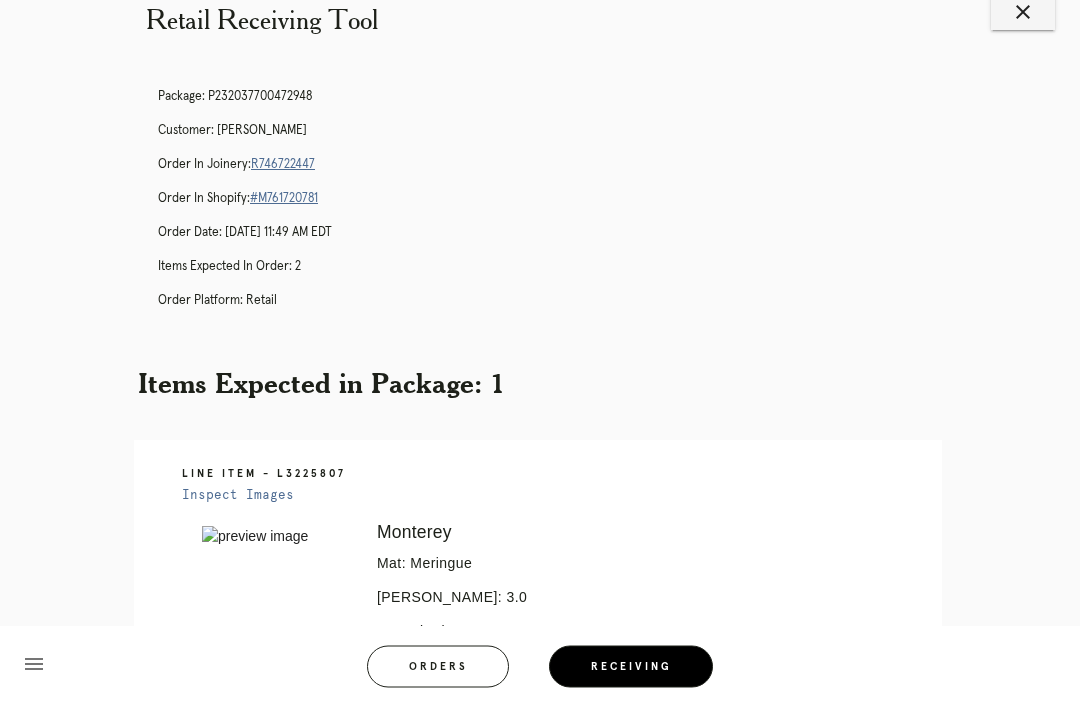 scroll, scrollTop: 0, scrollLeft: 0, axis: both 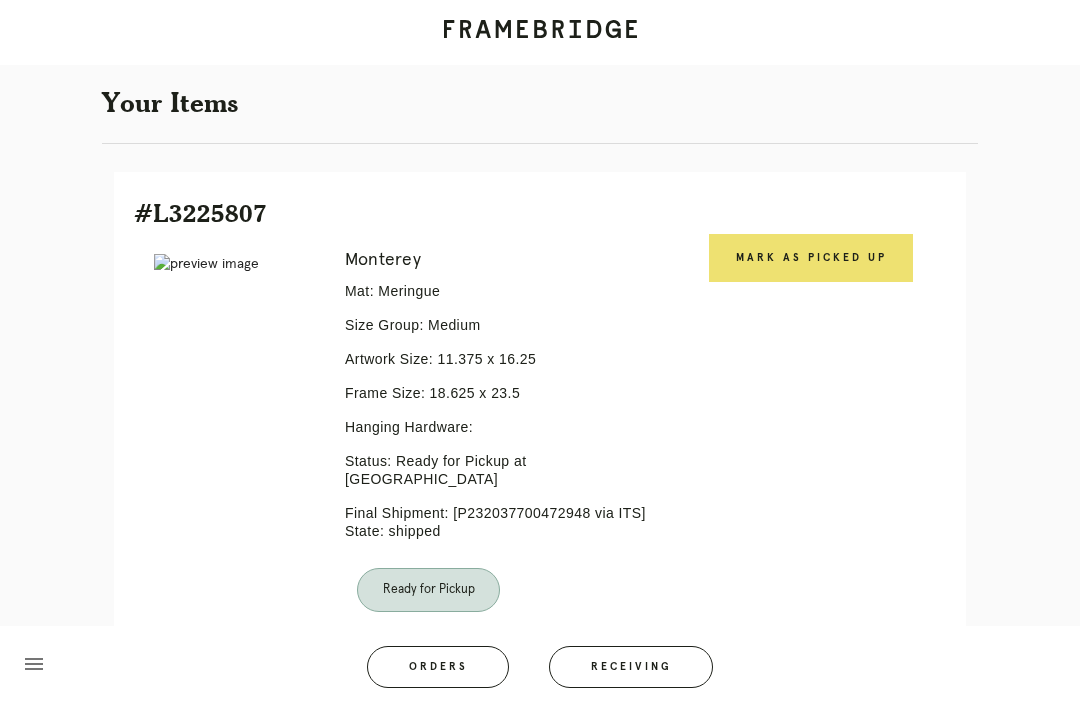 click on "Mark as Picked Up" at bounding box center (811, 258) 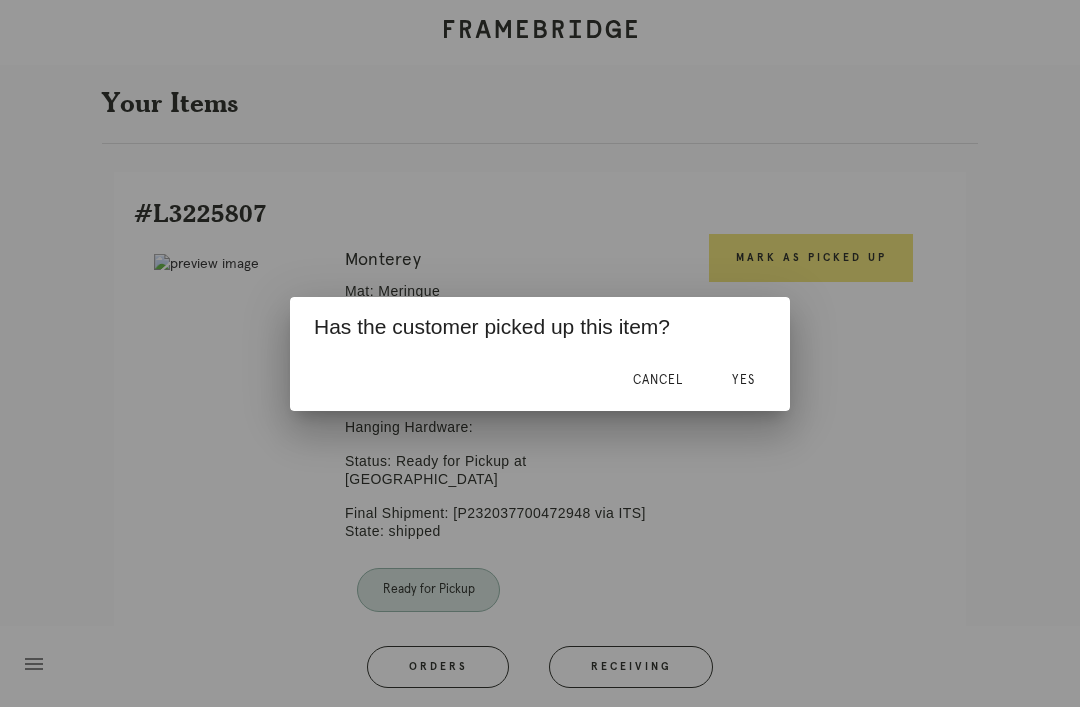 click on "Yes" at bounding box center [743, 380] 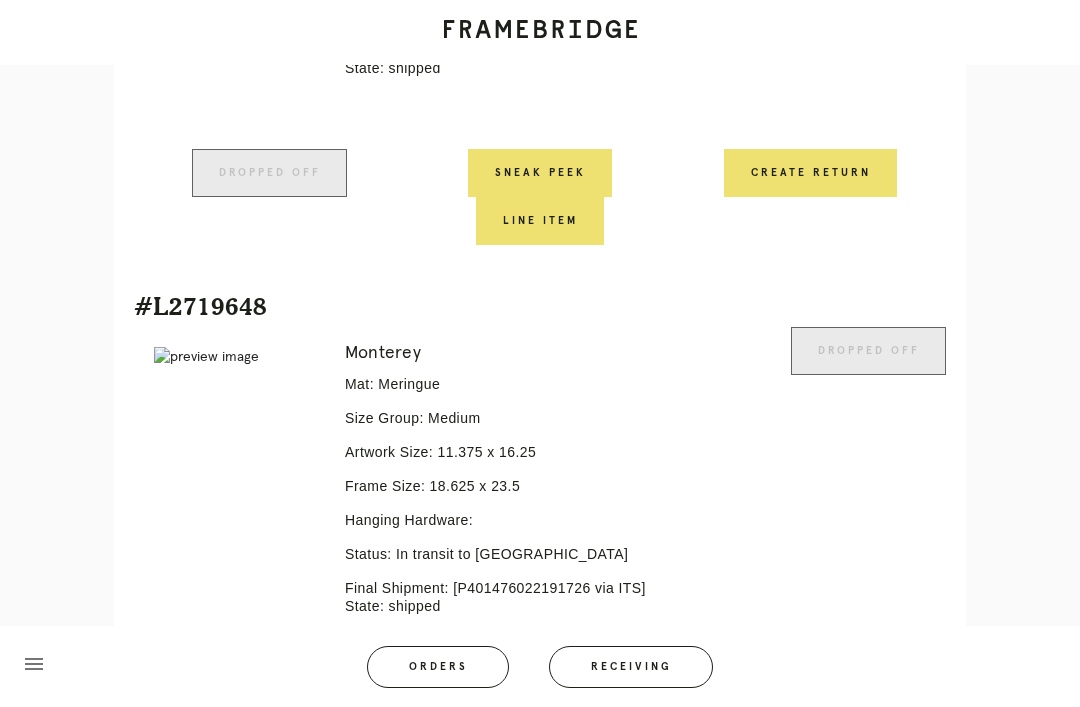 scroll, scrollTop: 920, scrollLeft: 0, axis: vertical 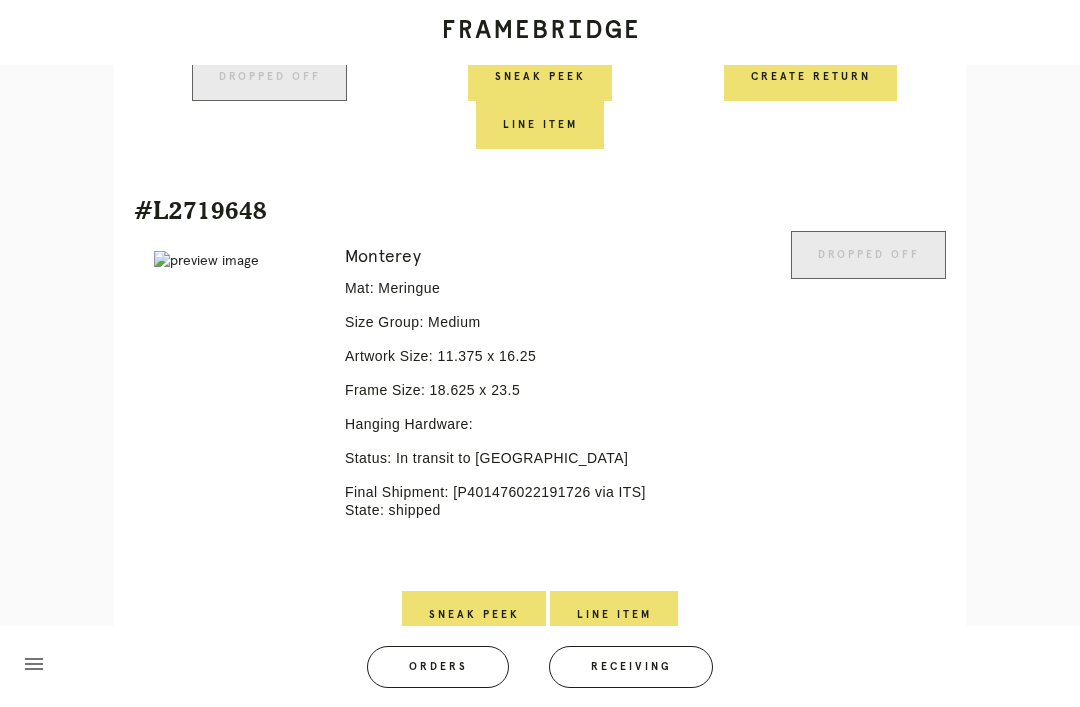 click on "Receiving" at bounding box center [631, 667] 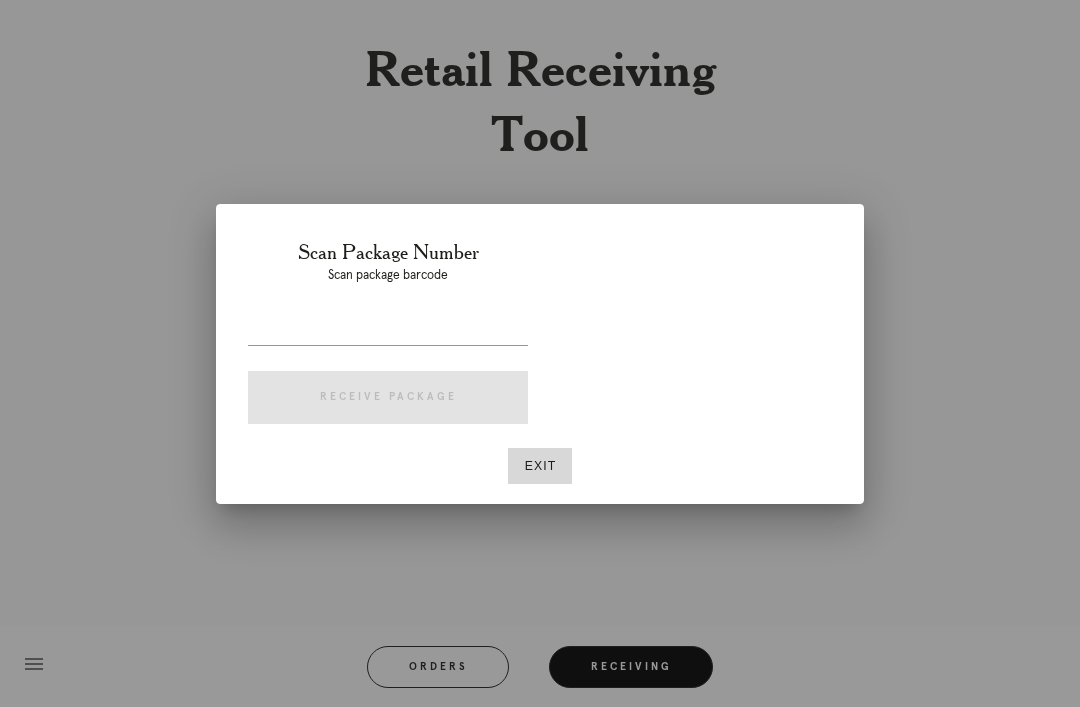 scroll, scrollTop: 64, scrollLeft: 0, axis: vertical 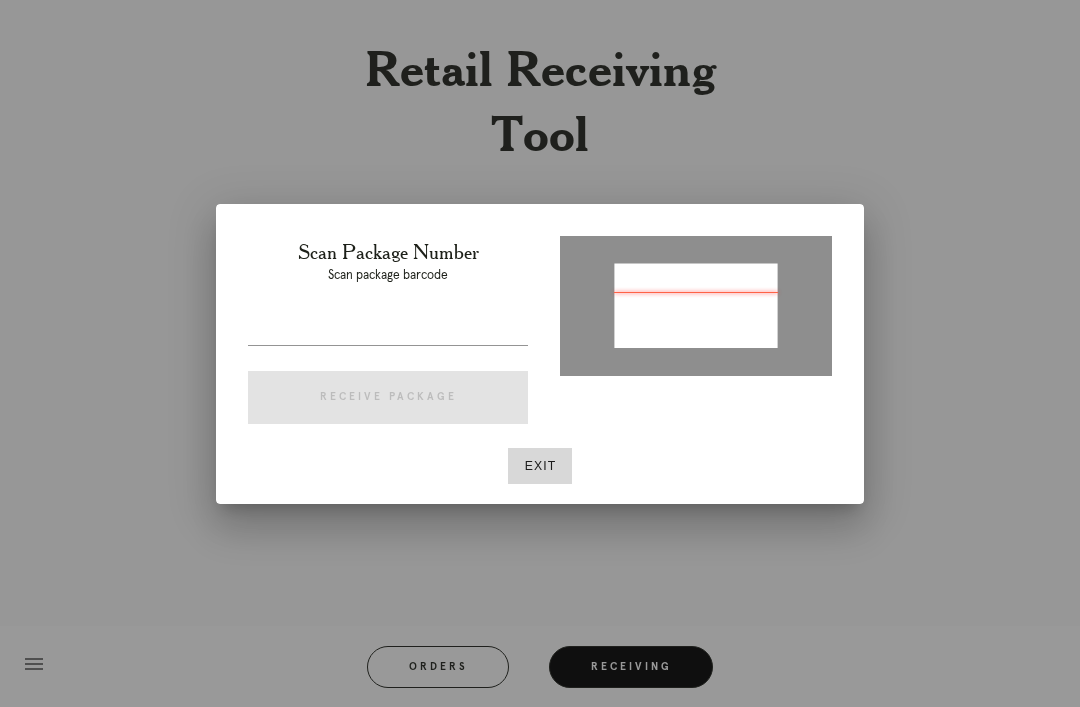 type on "P887169341917625" 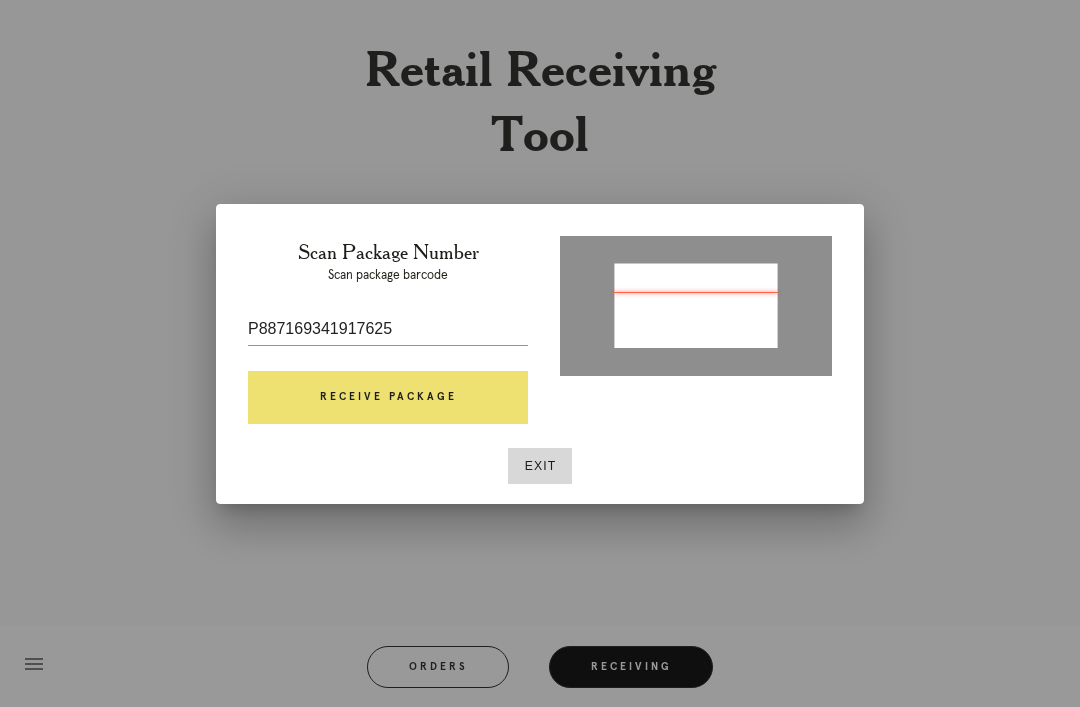 click on "Receive Package" at bounding box center [388, 398] 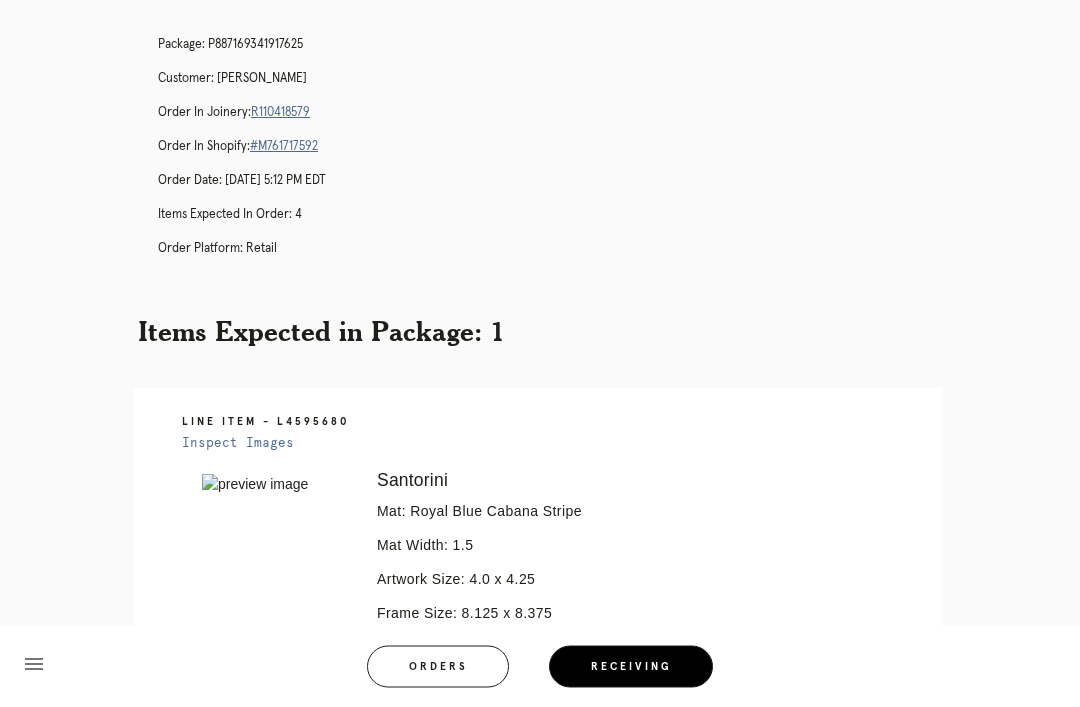 scroll, scrollTop: 94, scrollLeft: 0, axis: vertical 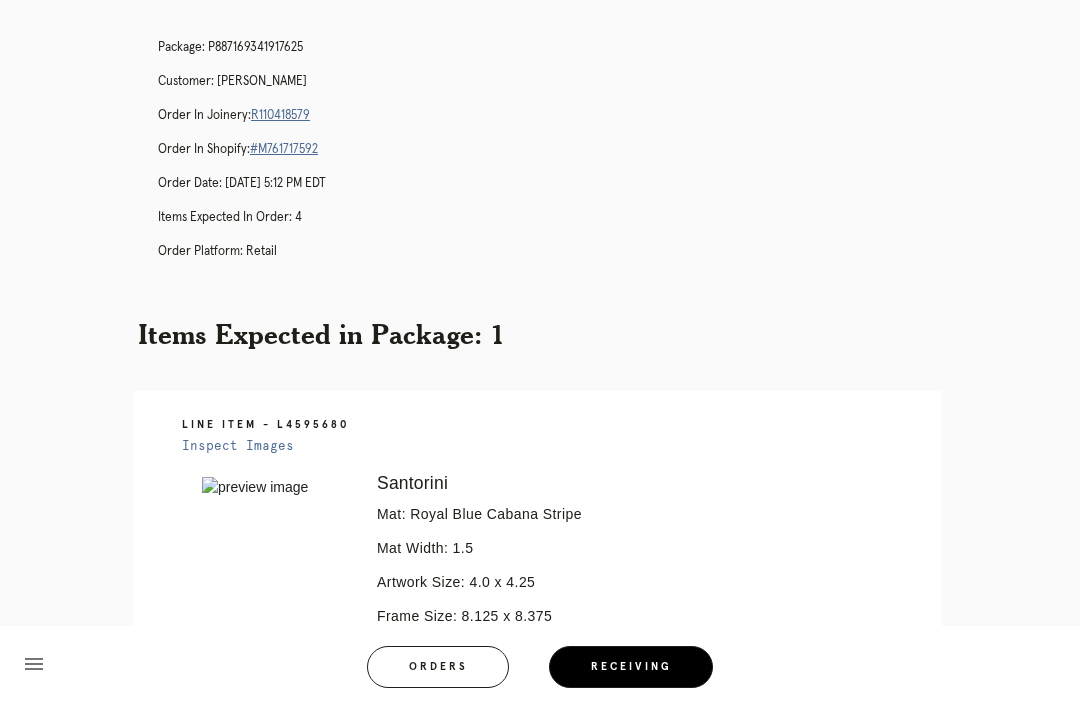 click on "R110418579" at bounding box center (280, 115) 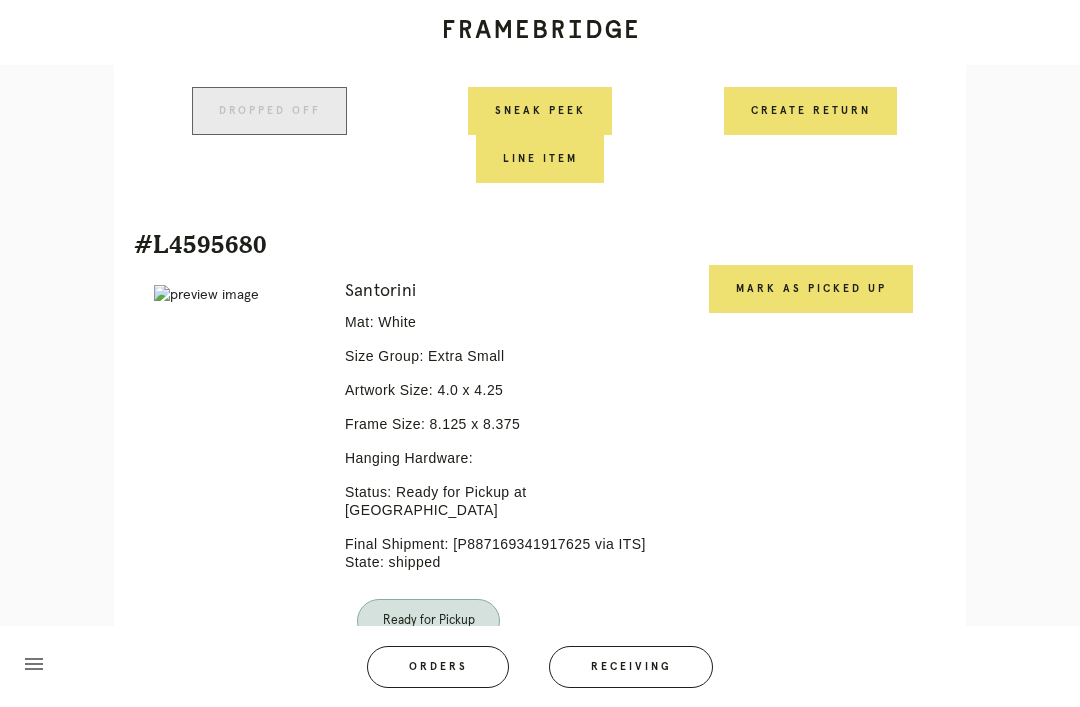 scroll, scrollTop: 1945, scrollLeft: 0, axis: vertical 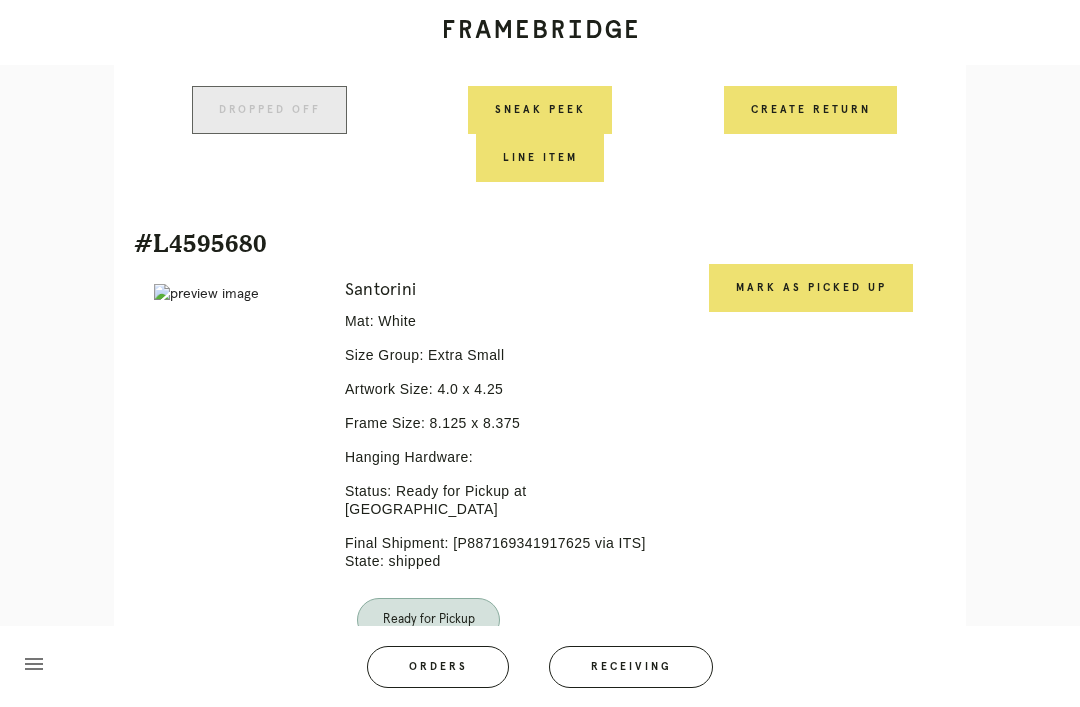 click on "Mark as Picked Up" at bounding box center [811, 288] 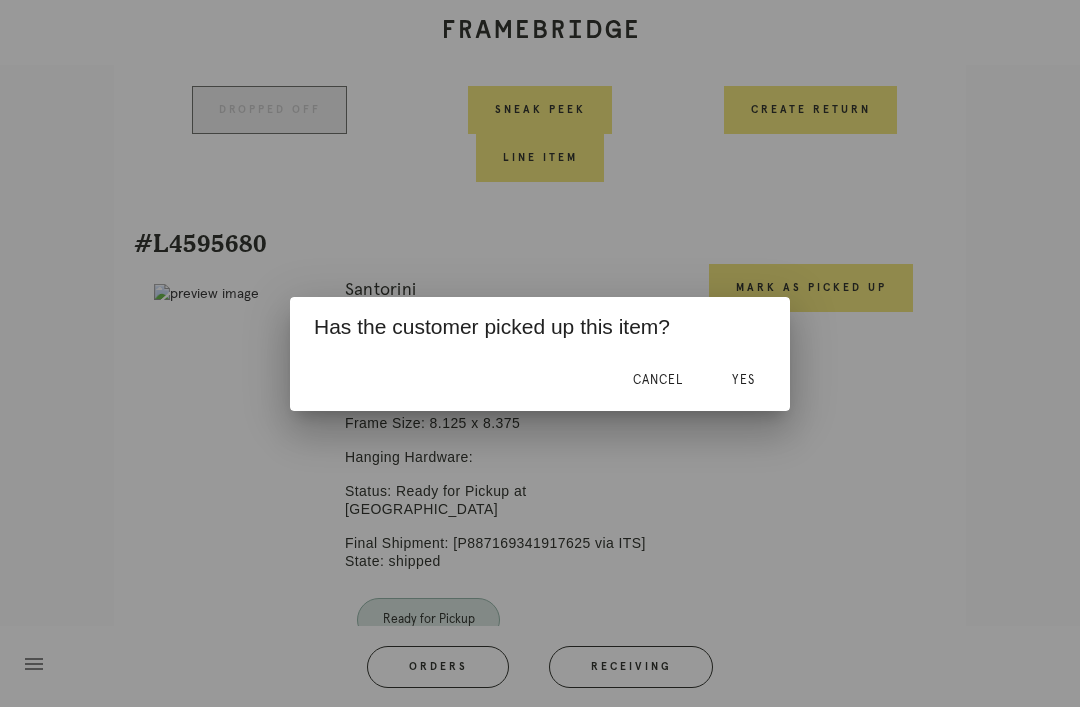 click on "Yes" at bounding box center [743, 381] 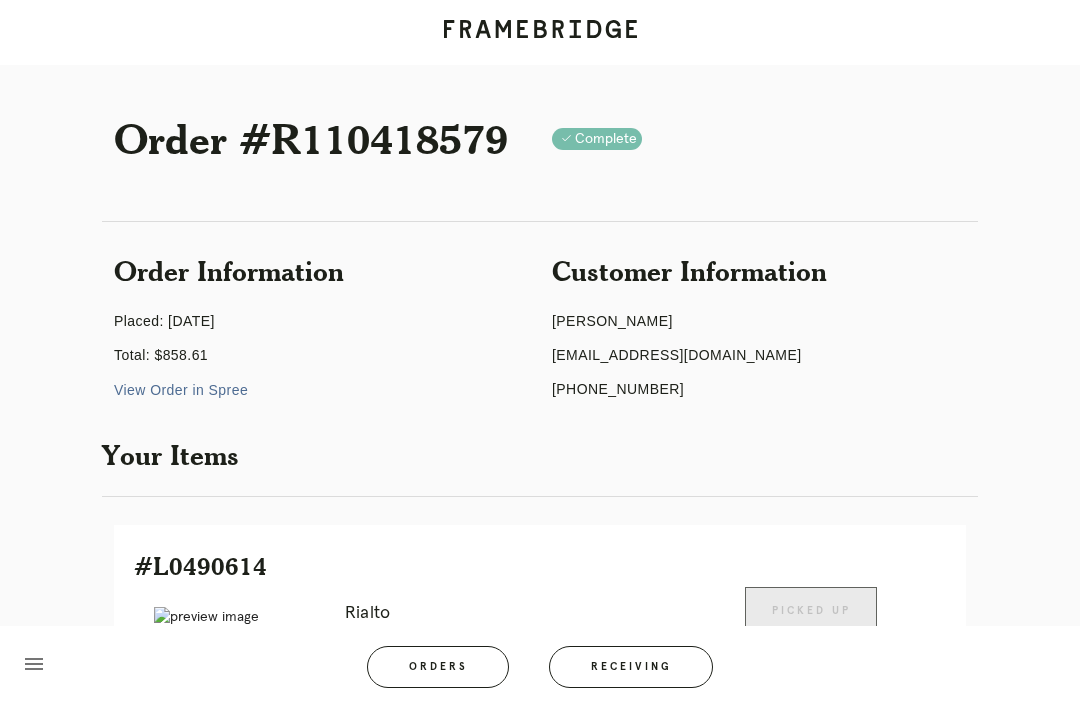 scroll, scrollTop: 0, scrollLeft: 0, axis: both 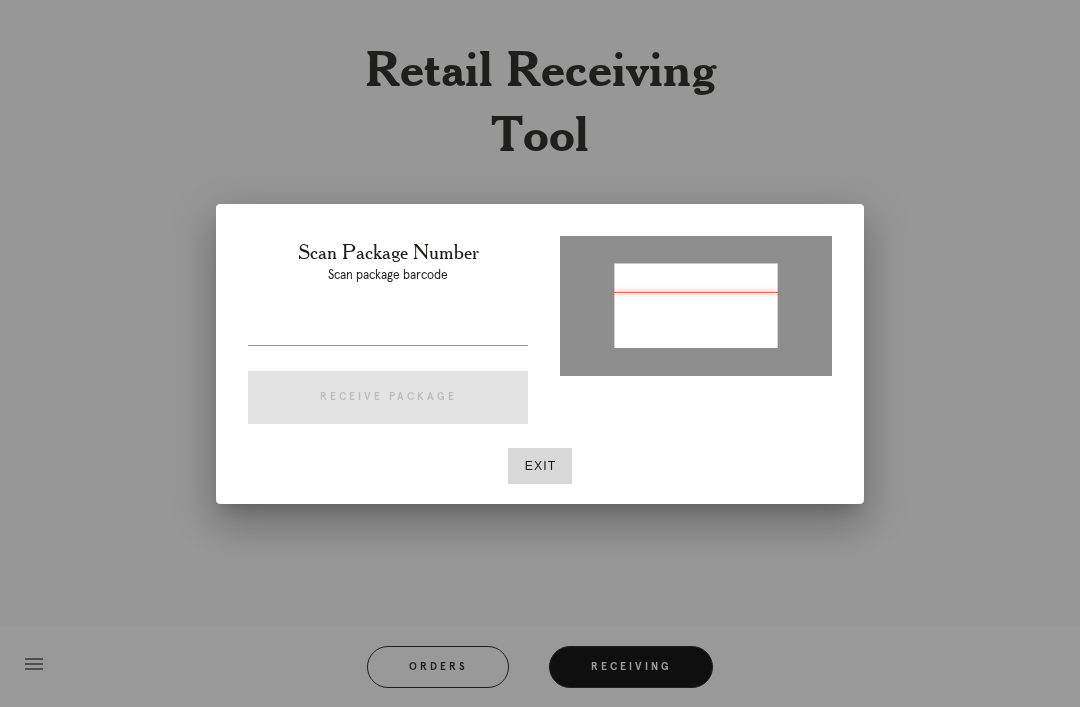 type on "P602911322008392" 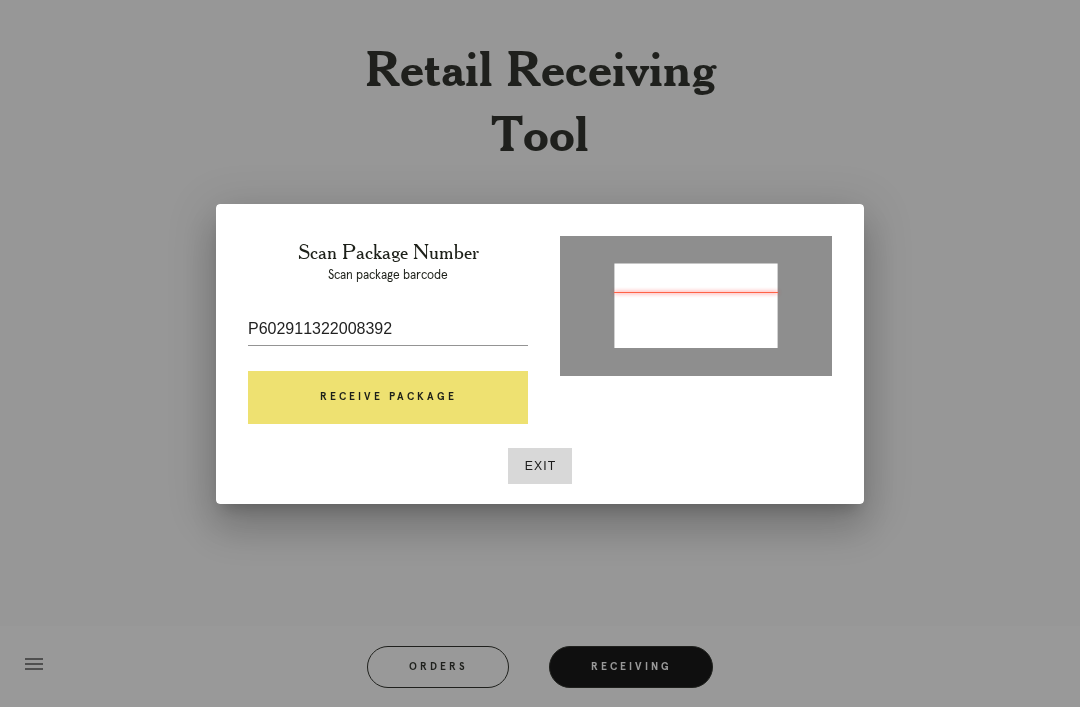 click on "Receive Package" at bounding box center [388, 398] 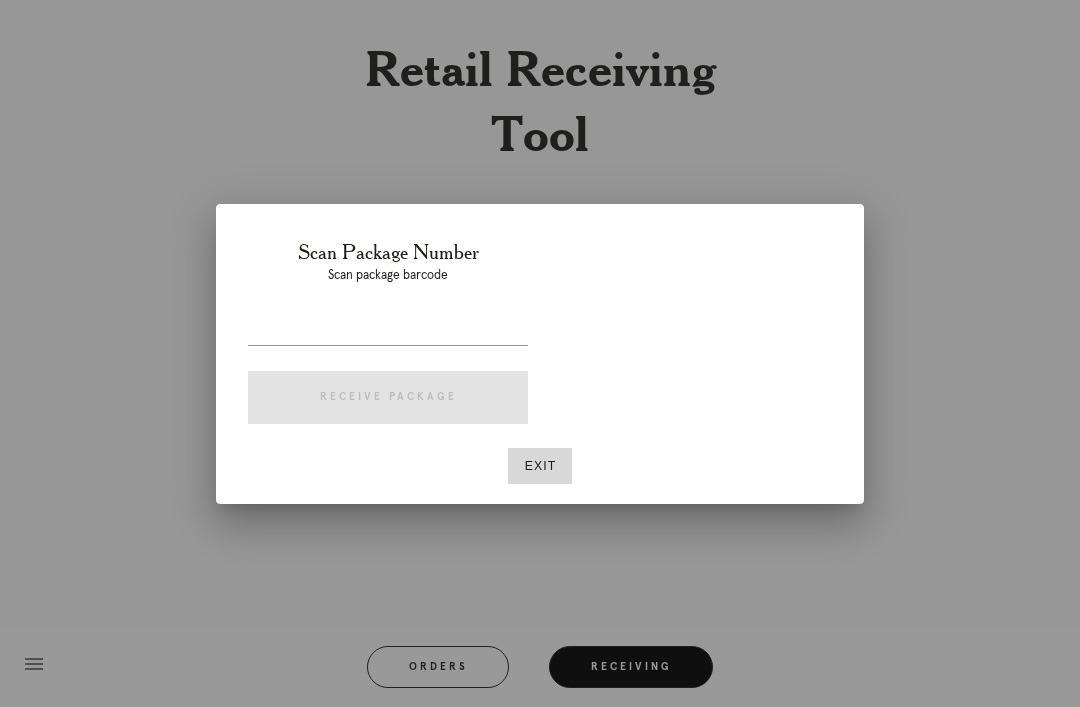 scroll, scrollTop: 0, scrollLeft: 0, axis: both 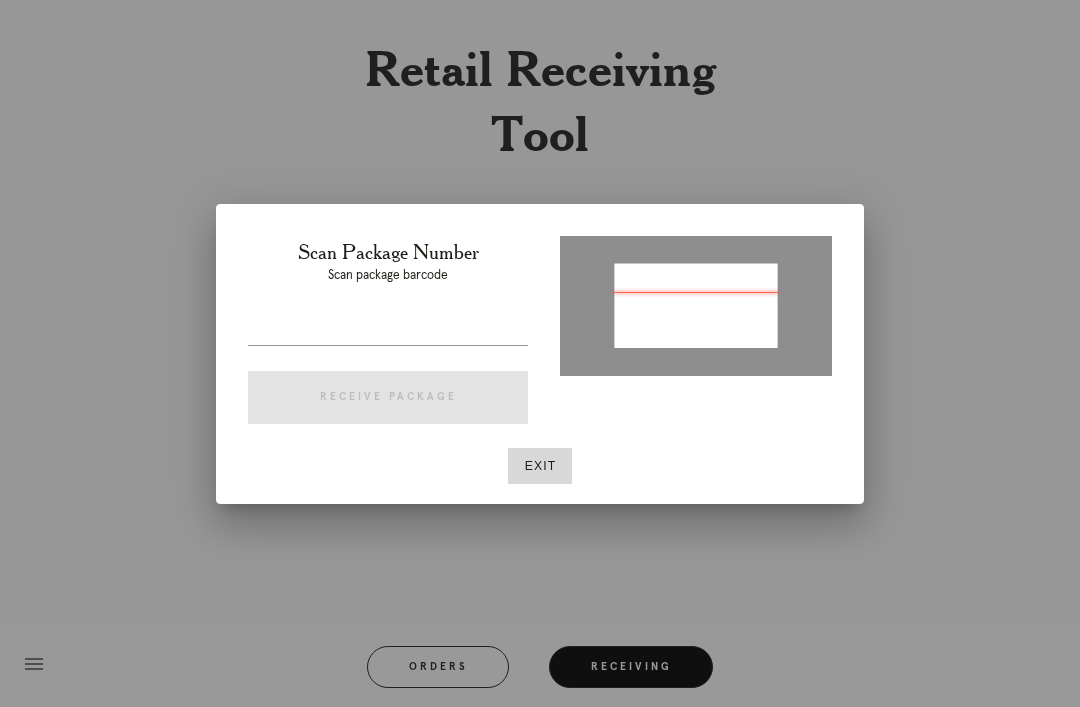 type on "P602911322008392" 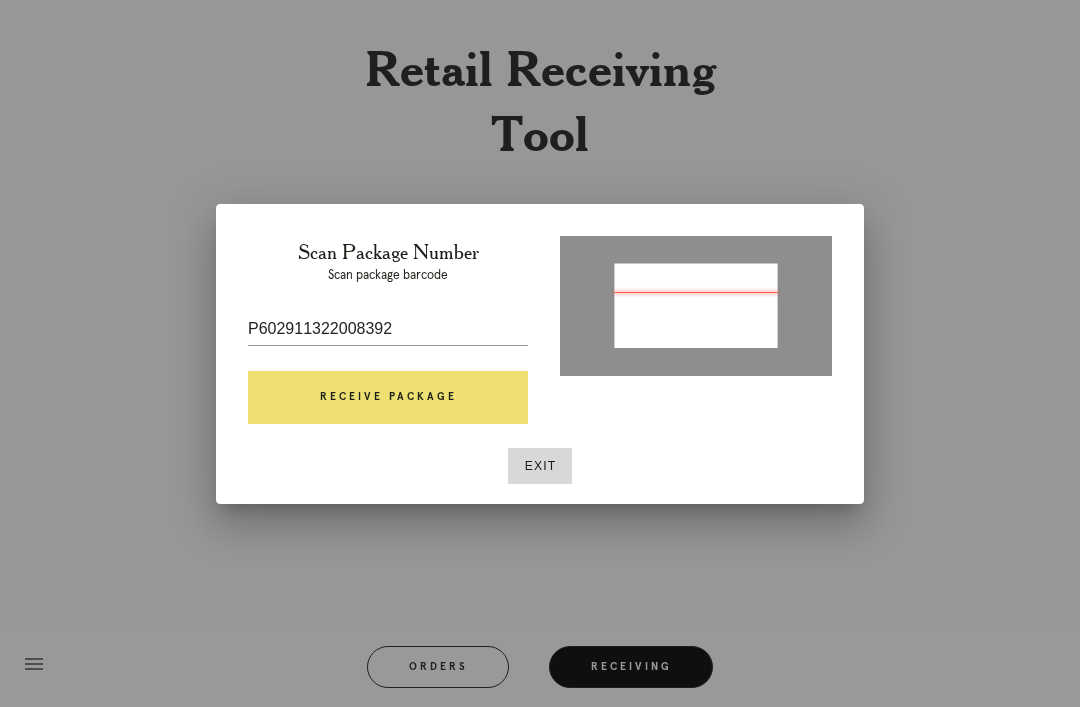 click on "Receive Package" at bounding box center (388, 398) 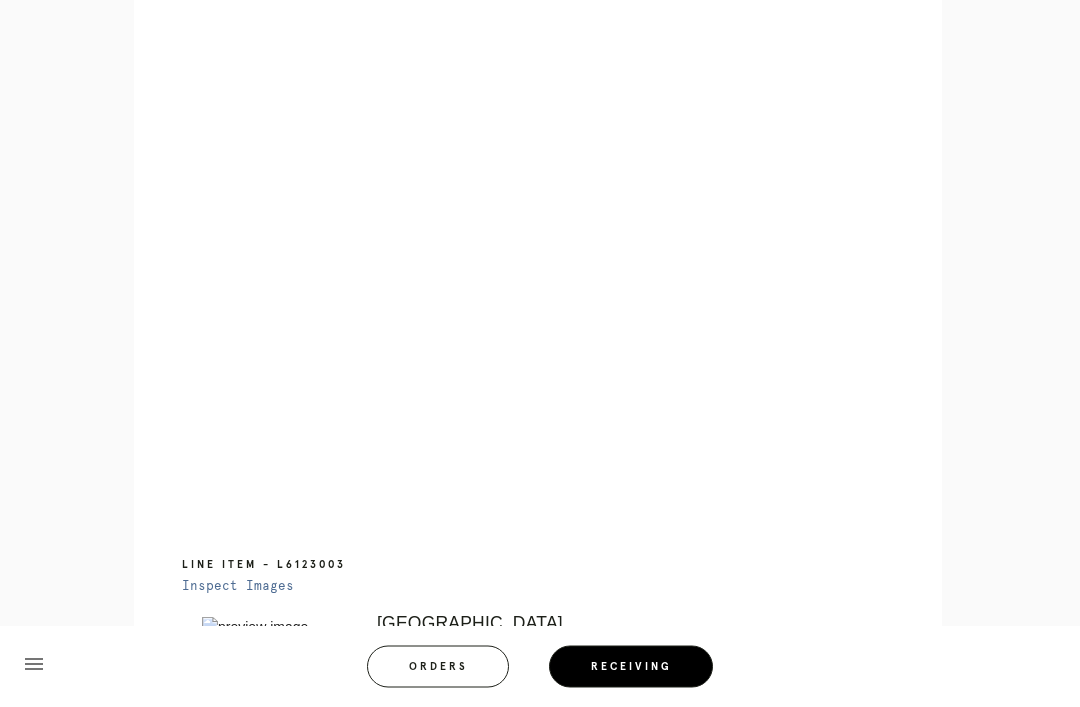 scroll, scrollTop: 1091, scrollLeft: 0, axis: vertical 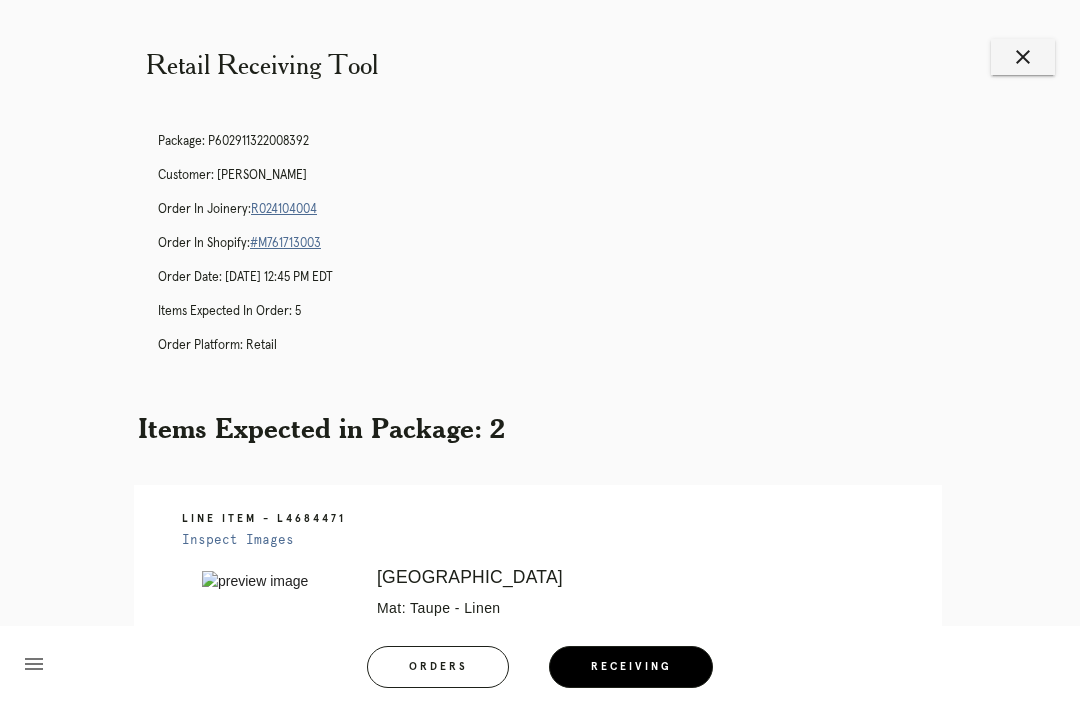click on "close" at bounding box center (1023, 57) 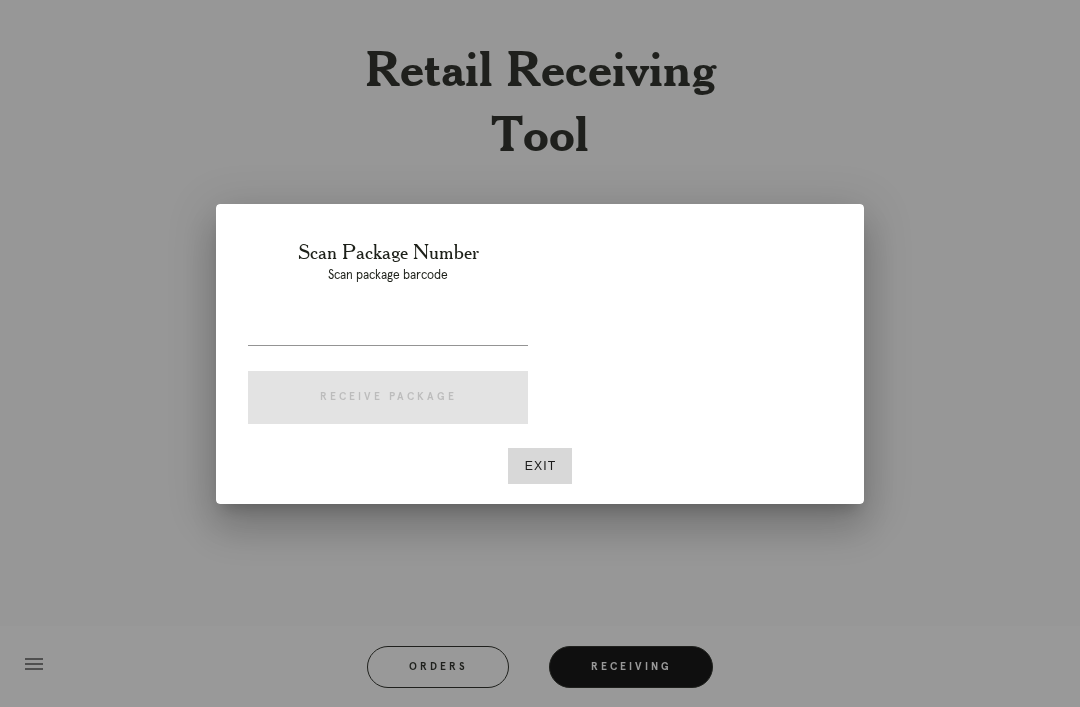 scroll, scrollTop: 0, scrollLeft: 0, axis: both 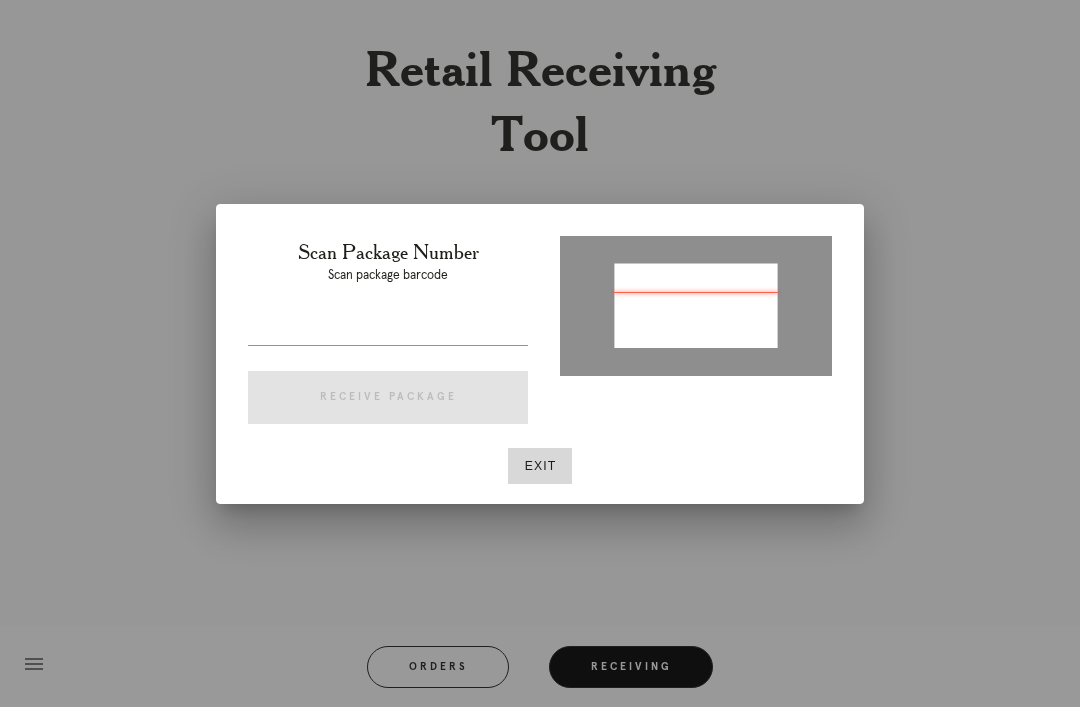 type on "P769268039967257" 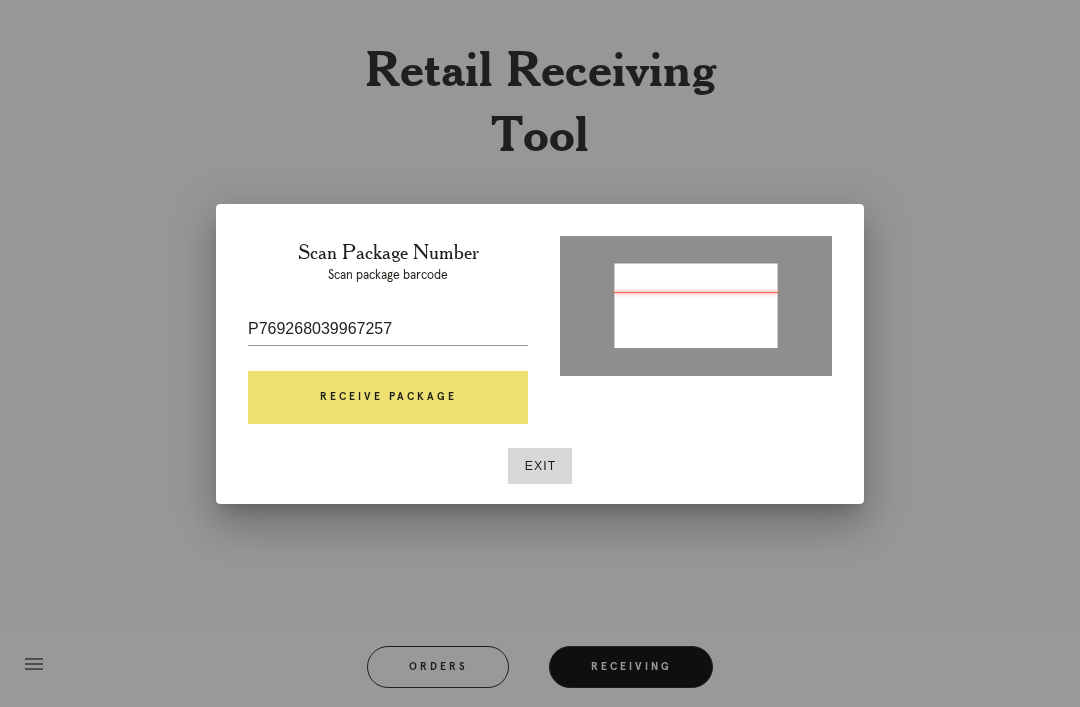 click on "Receive Package" at bounding box center [388, 398] 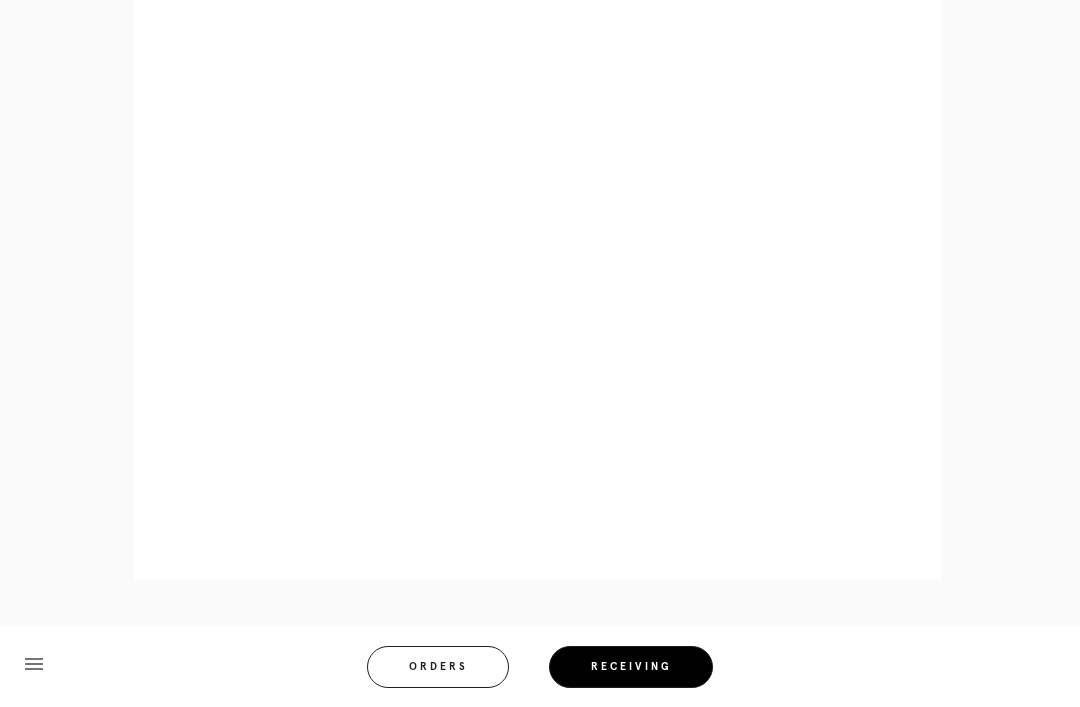 scroll, scrollTop: 892, scrollLeft: 0, axis: vertical 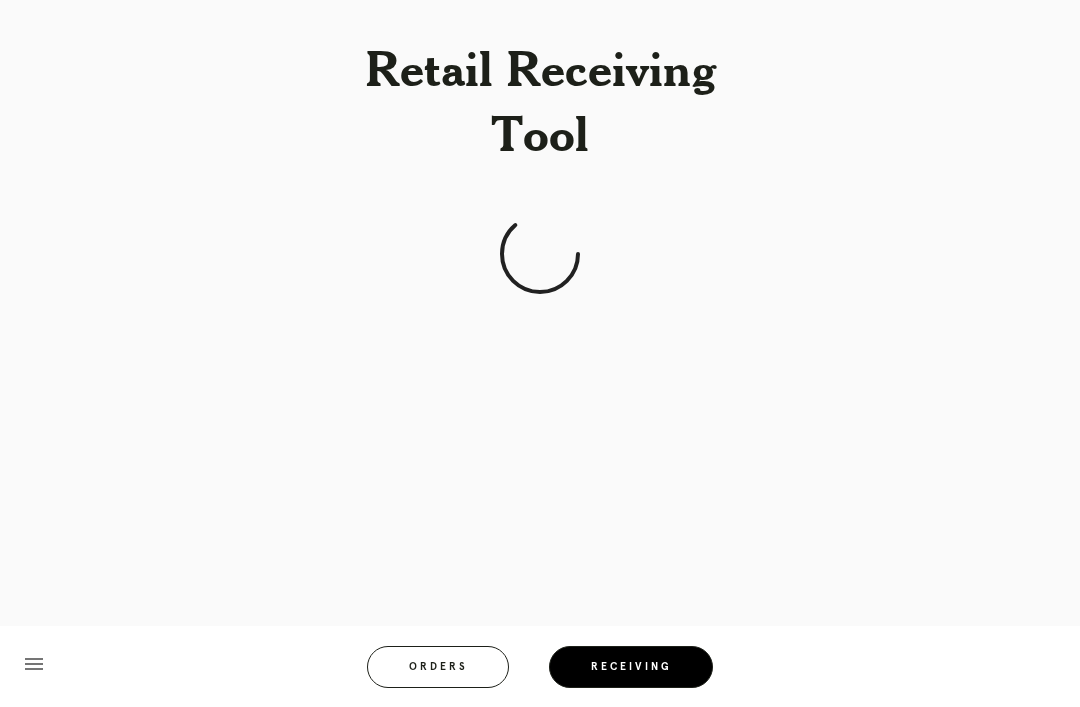 click on "Receiving" at bounding box center [631, 667] 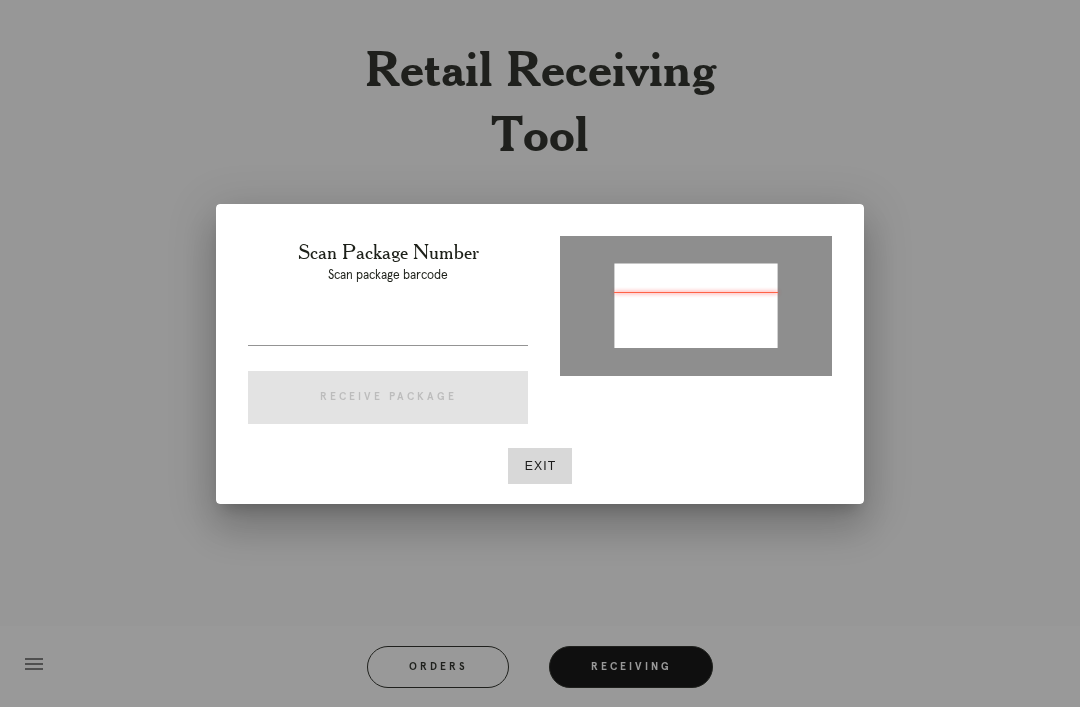 type on "P866939733259460" 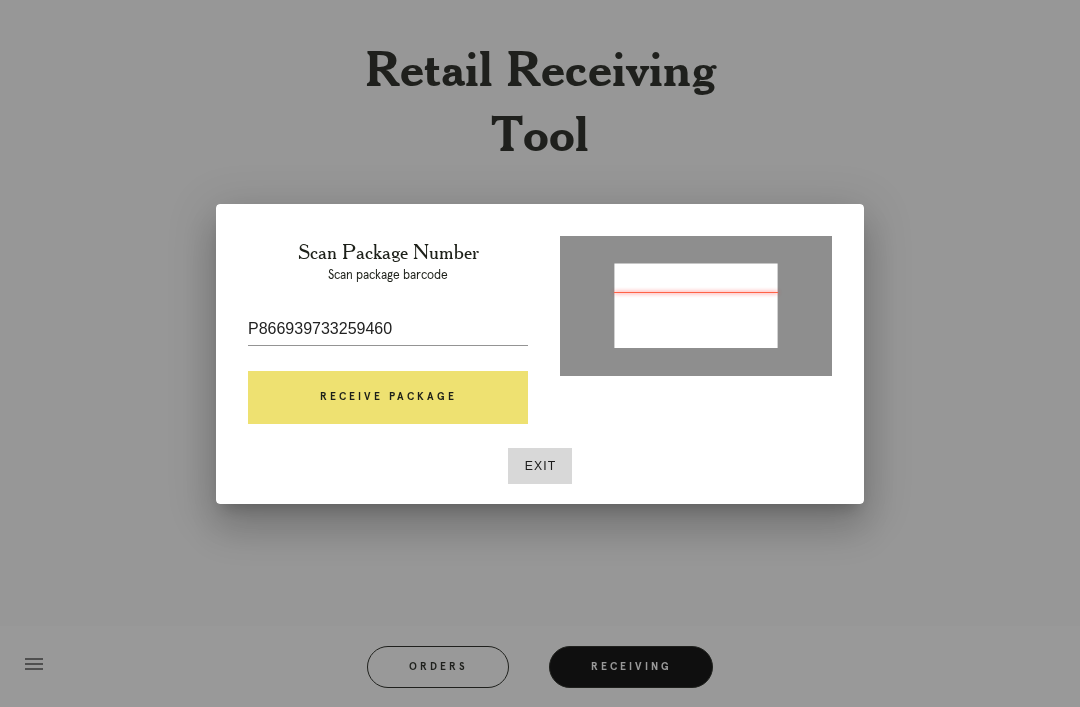 click on "Receive Package" at bounding box center [388, 398] 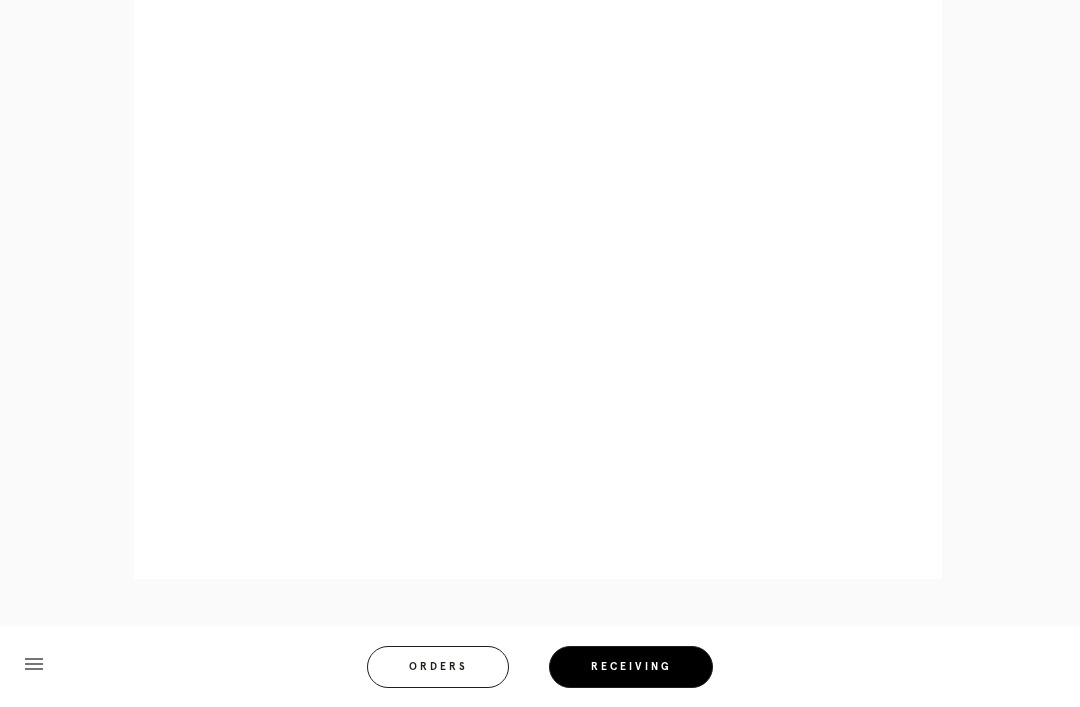 scroll, scrollTop: 892, scrollLeft: 0, axis: vertical 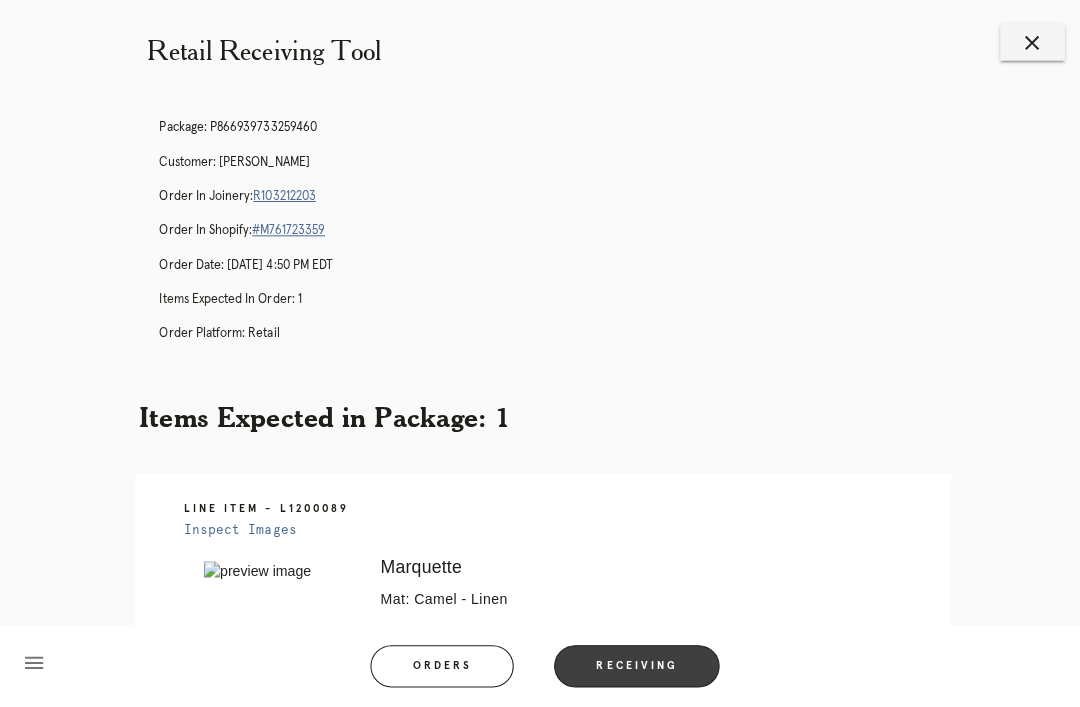 click on "Receiving" at bounding box center (631, 667) 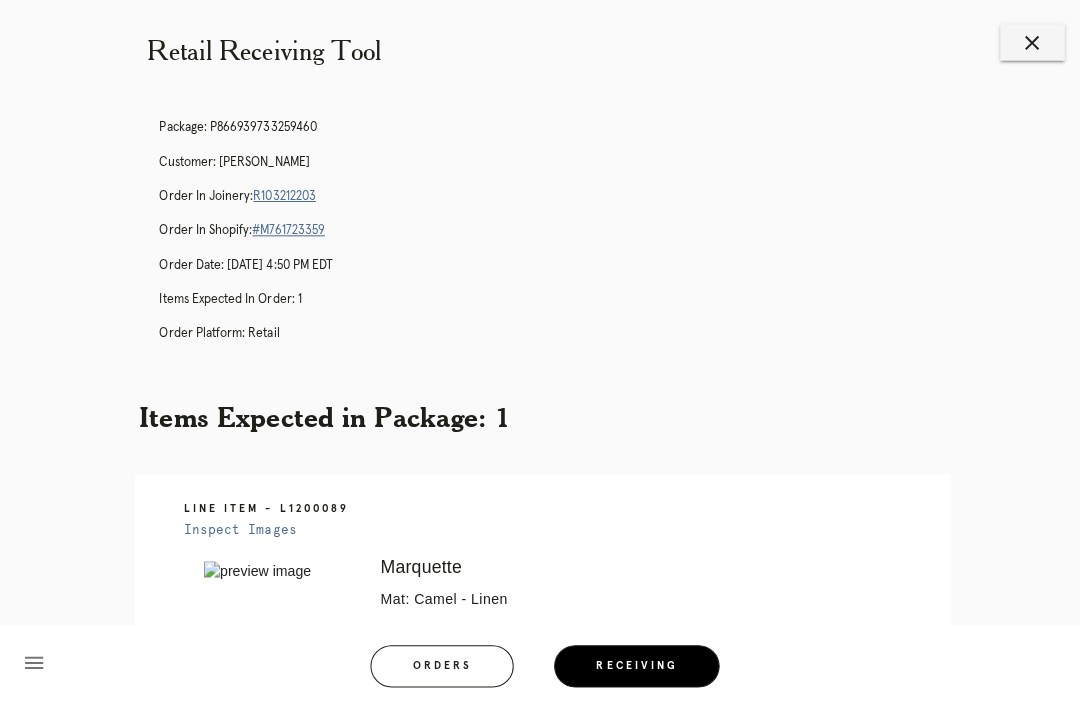 scroll, scrollTop: 0, scrollLeft: 0, axis: both 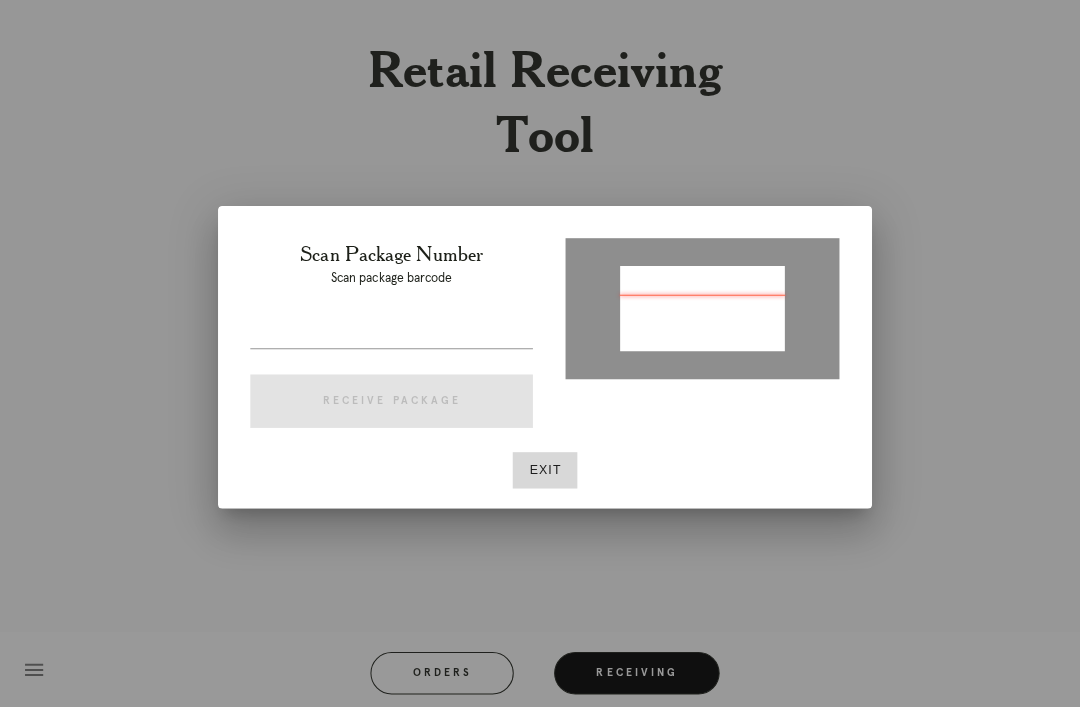 type on "P238609678184244" 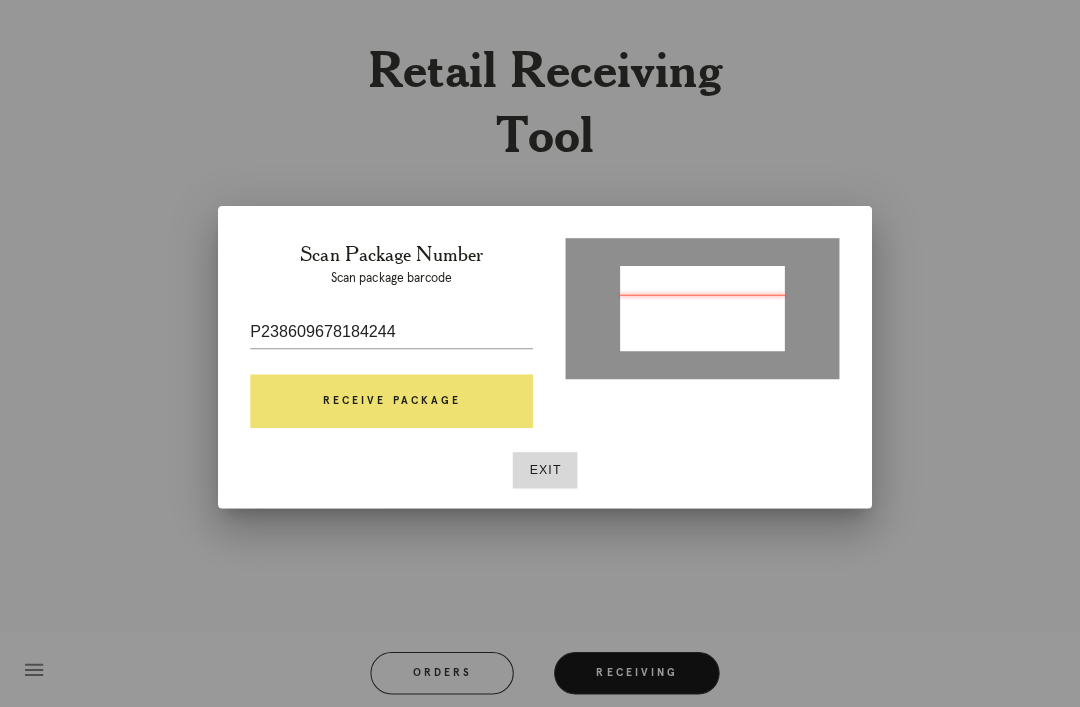 click on "Receive Package" at bounding box center (388, 398) 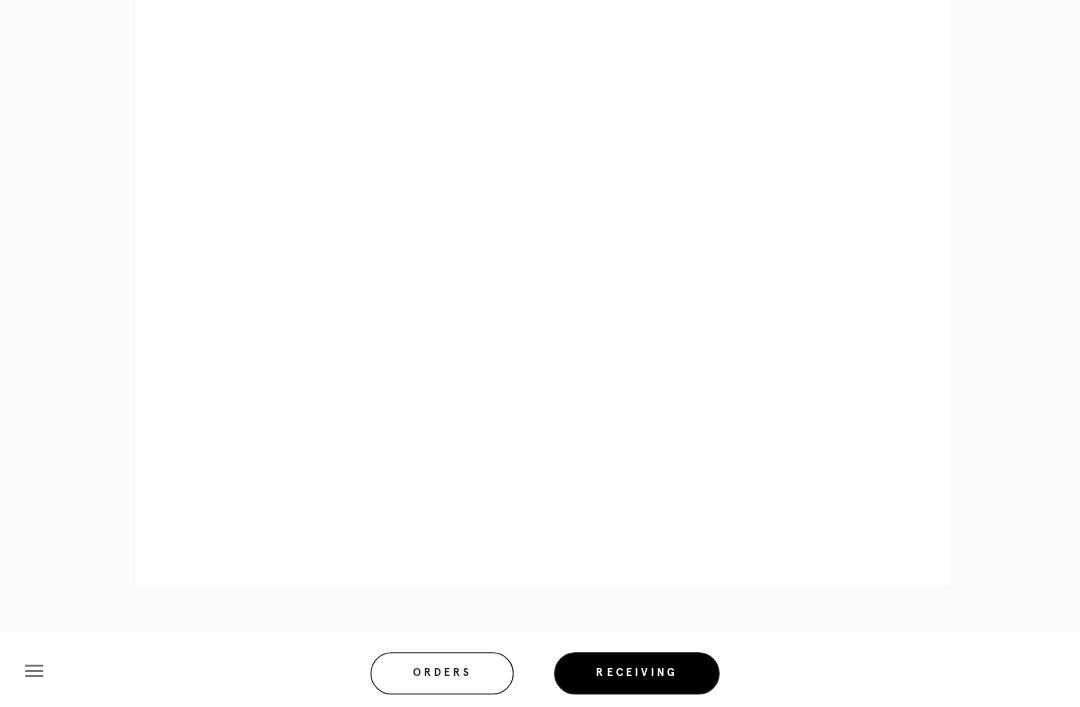 scroll, scrollTop: 865, scrollLeft: 0, axis: vertical 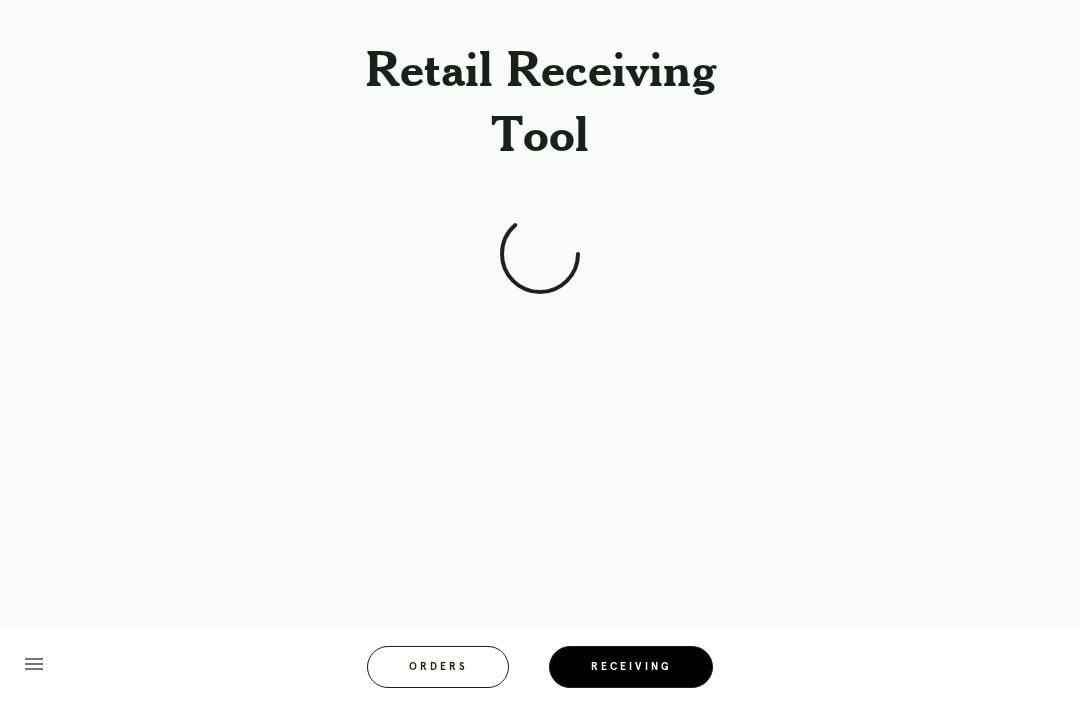 click on "Receiving" at bounding box center (631, 667) 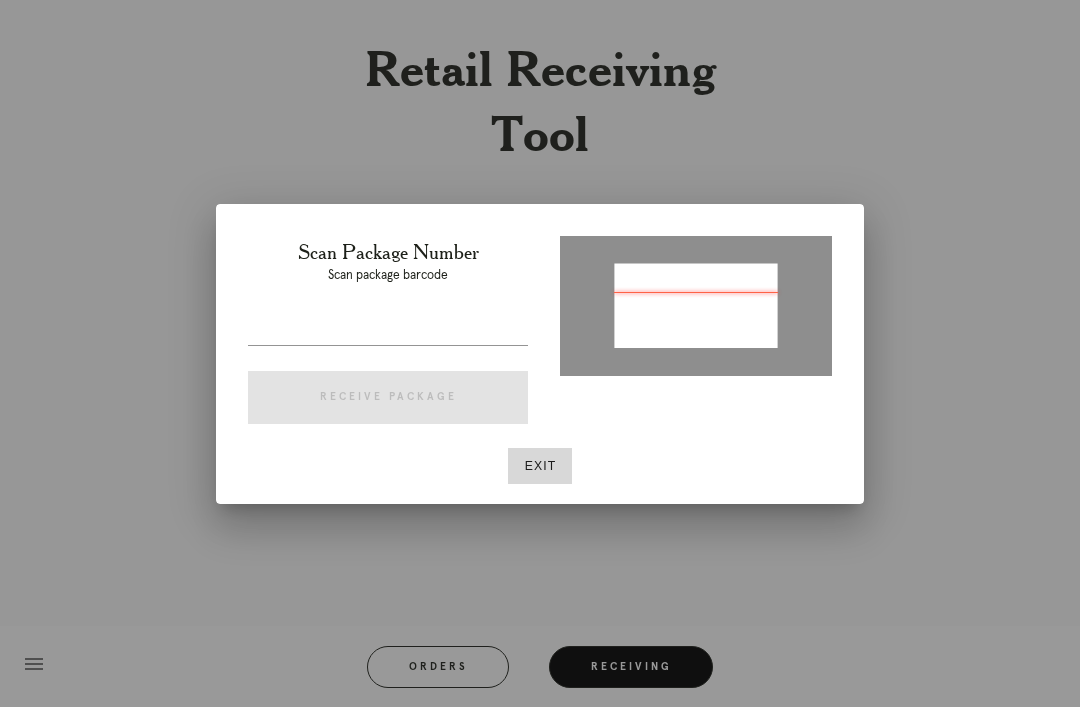 type on "P700760944364473" 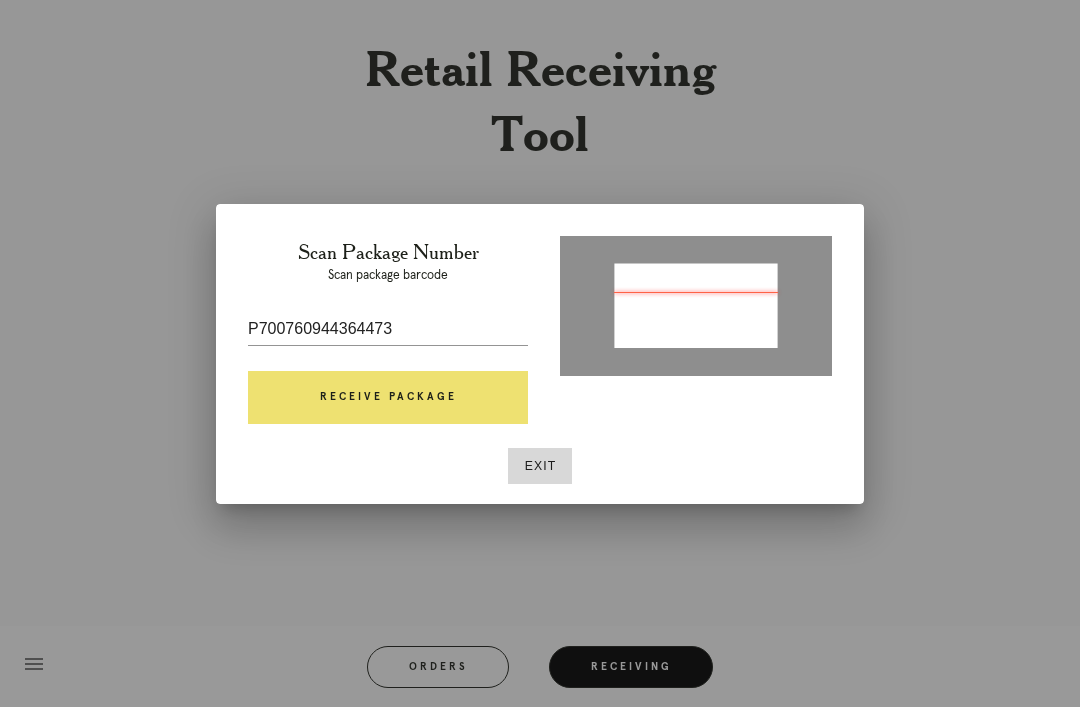 click on "Receive Package" at bounding box center (388, 398) 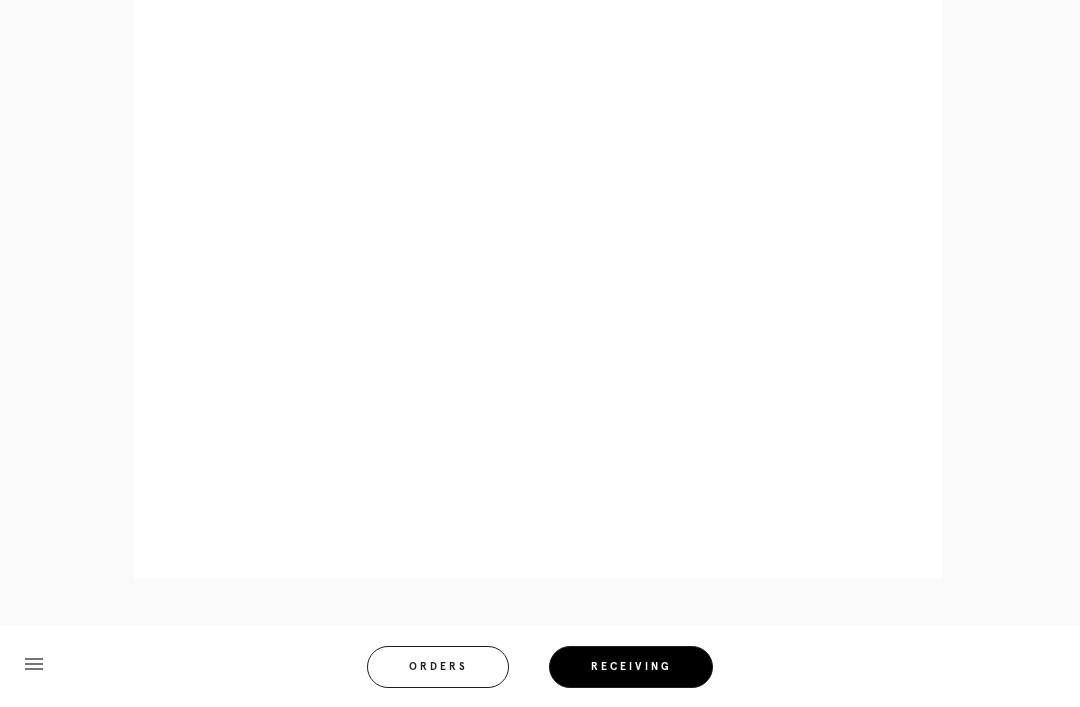 scroll, scrollTop: 858, scrollLeft: 0, axis: vertical 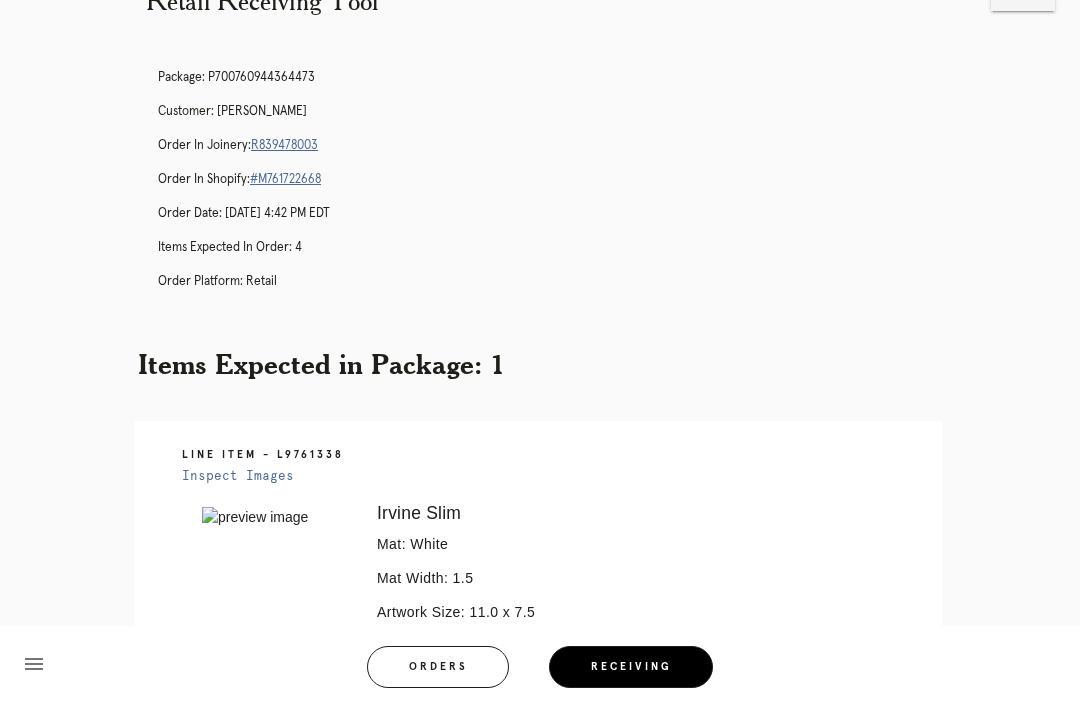 click on "R839478003" at bounding box center [284, 145] 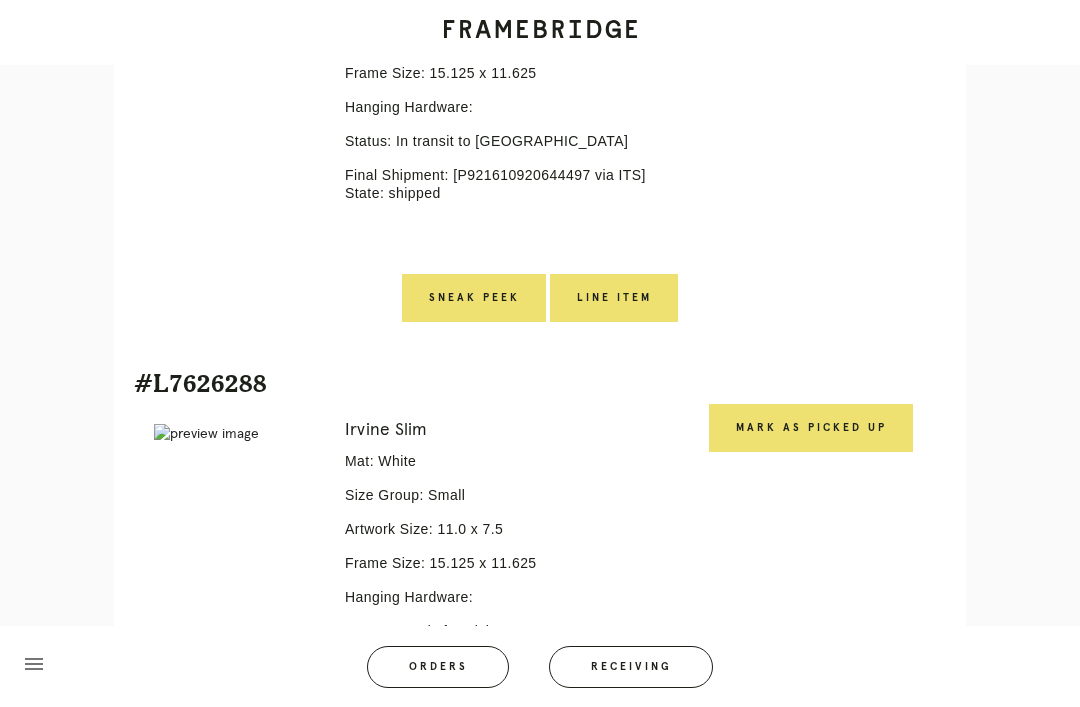 scroll, scrollTop: 1990, scrollLeft: 0, axis: vertical 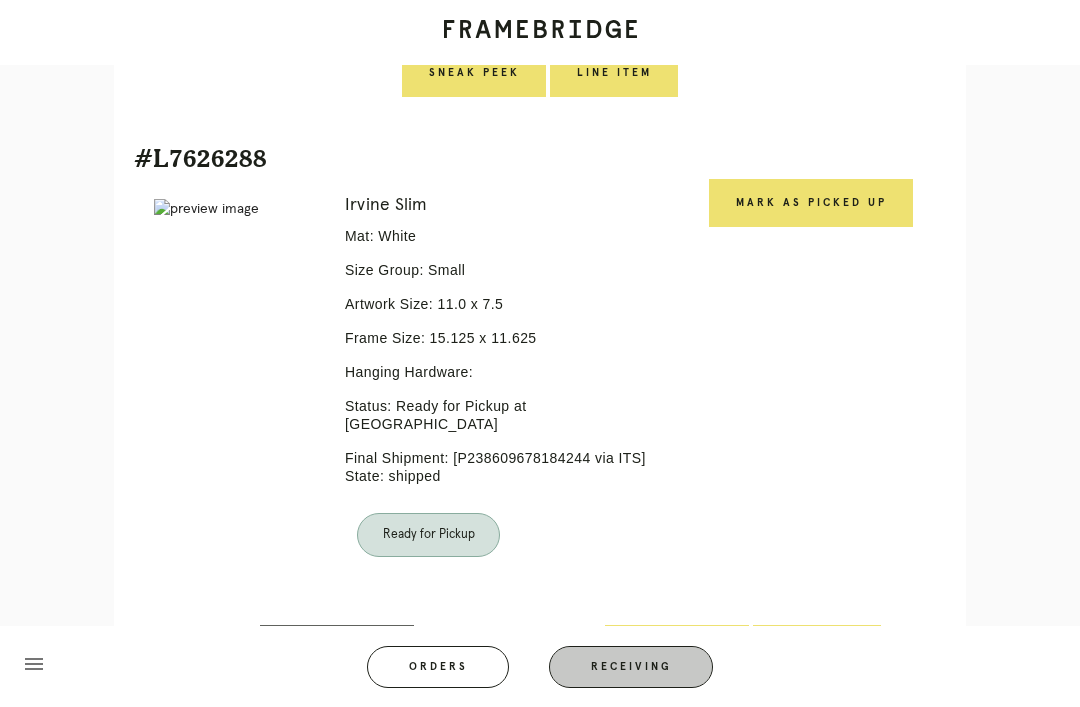 click on "Receiving" at bounding box center [631, 667] 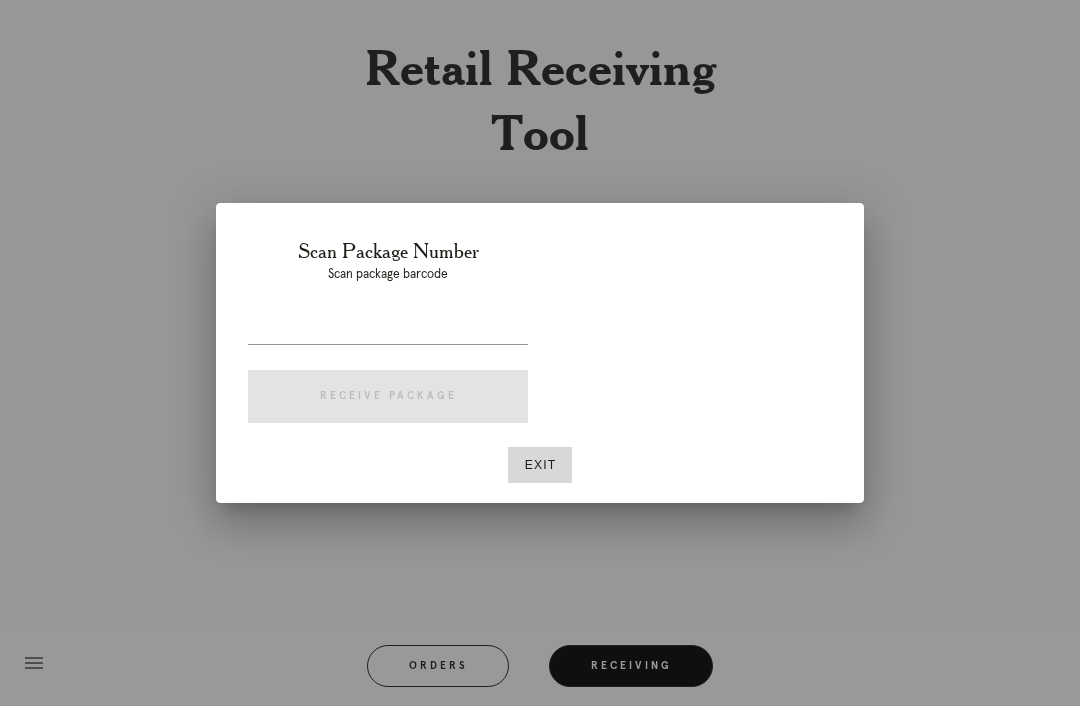 scroll, scrollTop: 64, scrollLeft: 0, axis: vertical 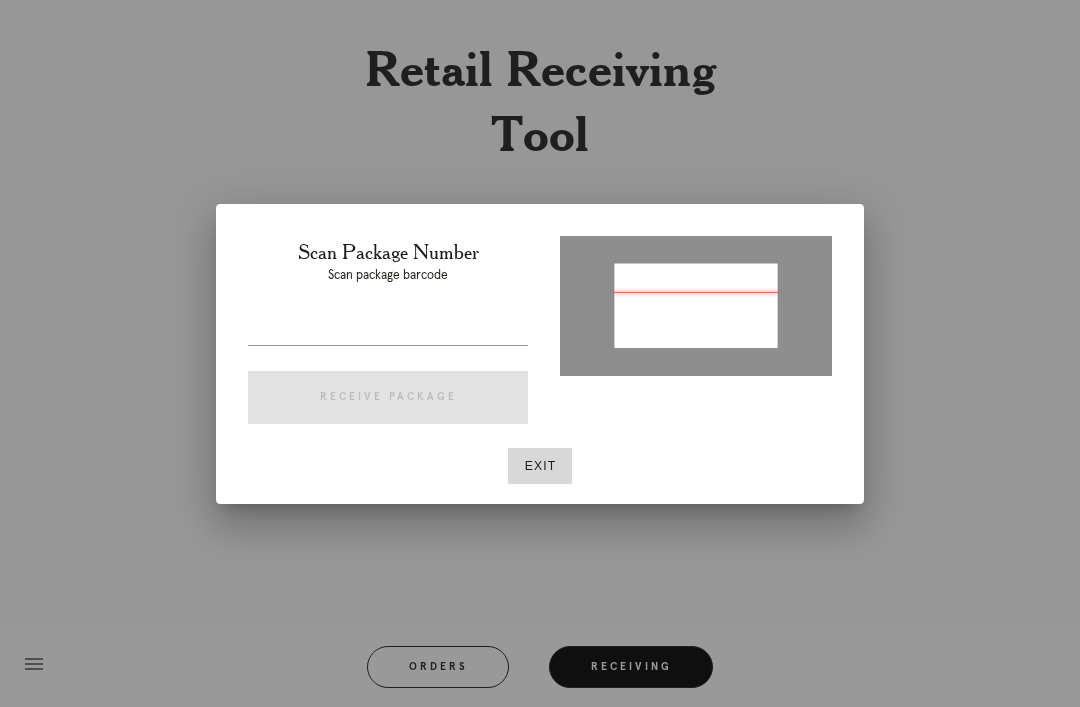 type on "P011127726454923" 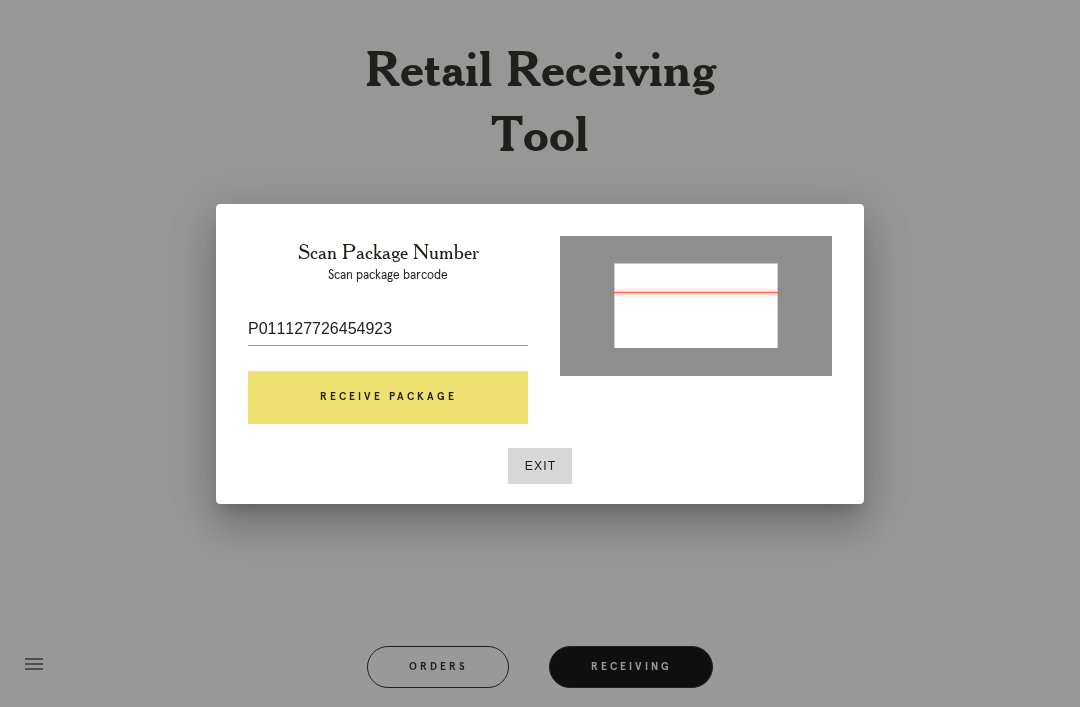 click on "Receive Package" at bounding box center [388, 398] 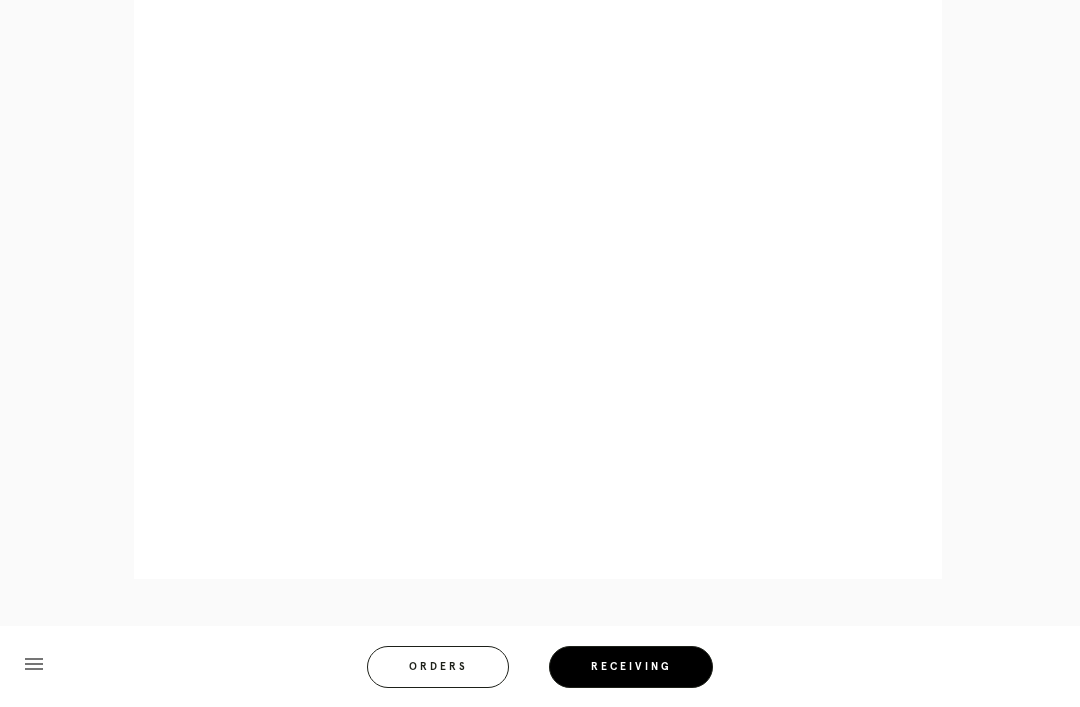scroll, scrollTop: 926, scrollLeft: 0, axis: vertical 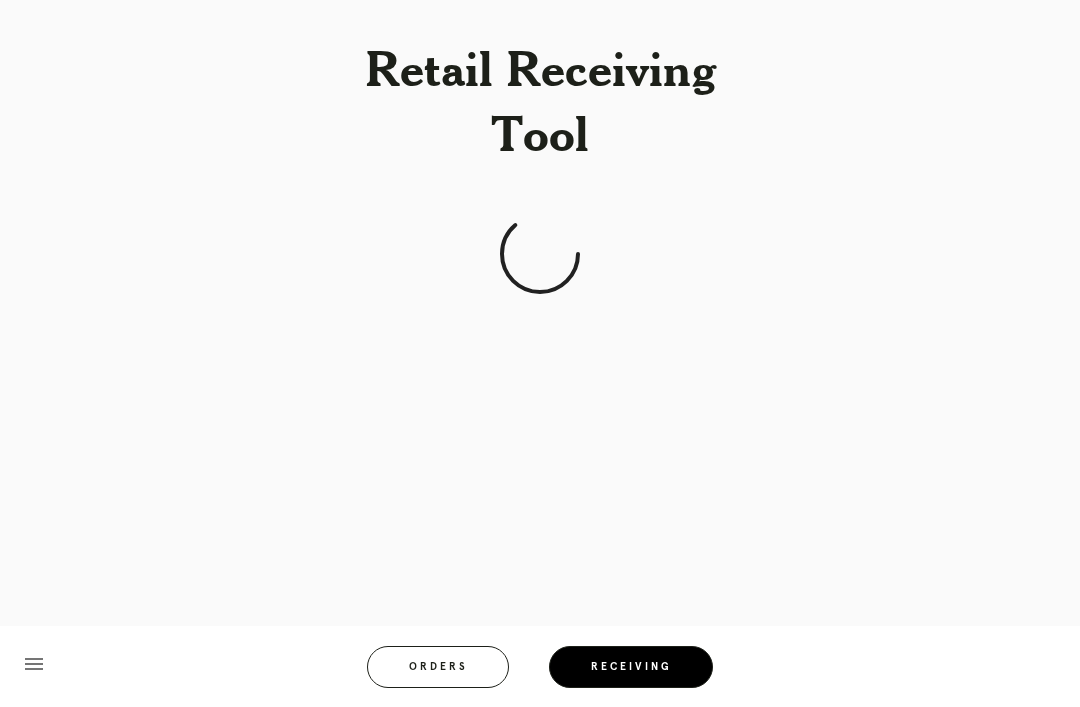 click on "Receiving" at bounding box center (631, 667) 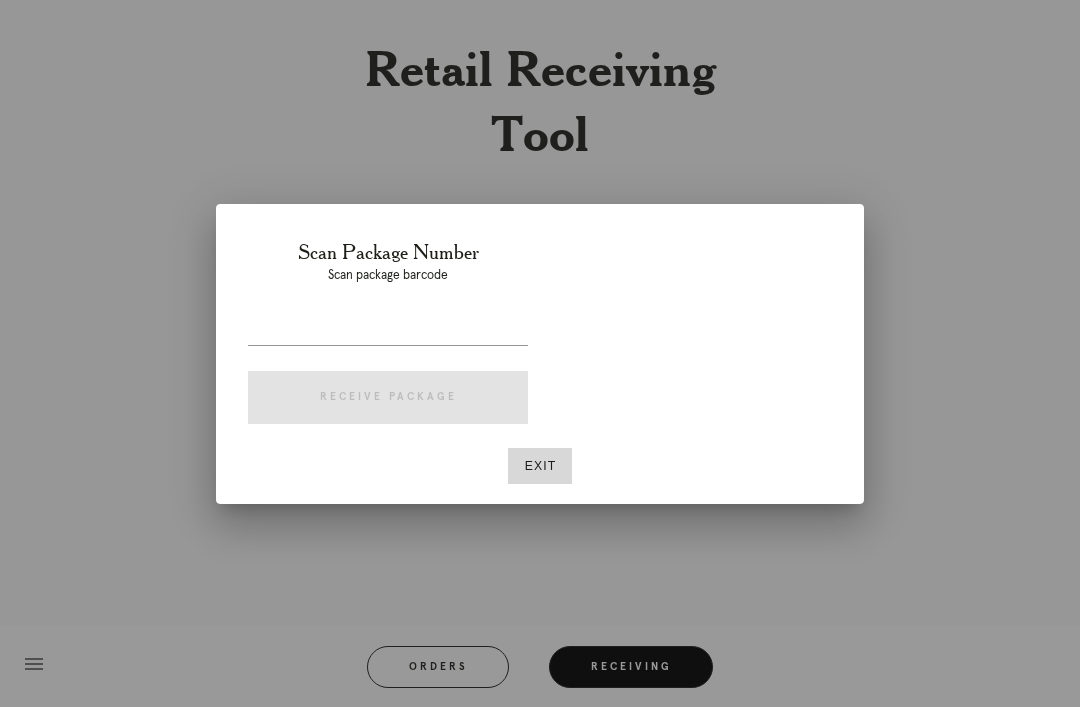 type on "P860411589659541" 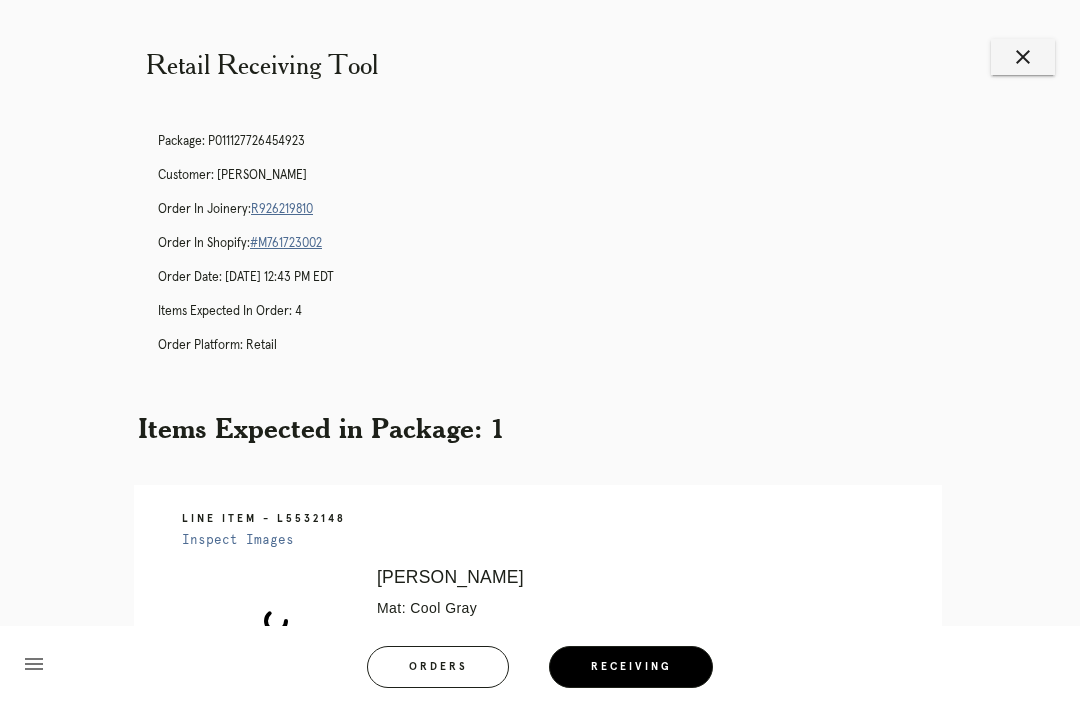 click on "Items Expected in Package:  1" at bounding box center (540, 428) 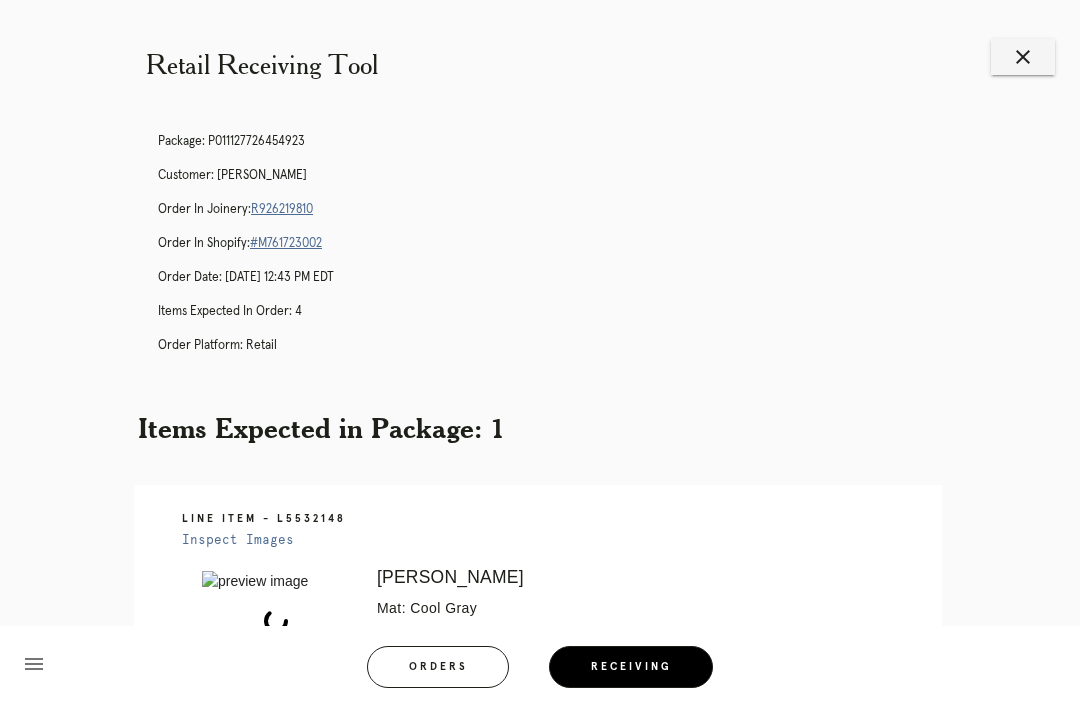 click on "Receiving" at bounding box center [631, 667] 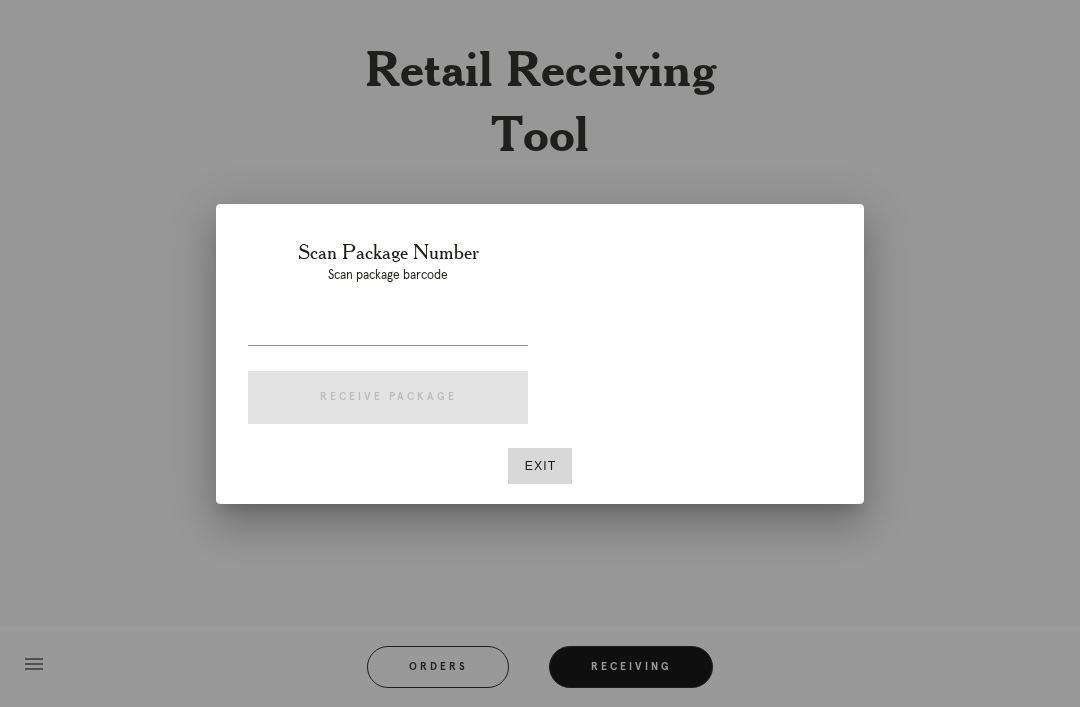 scroll, scrollTop: 0, scrollLeft: 0, axis: both 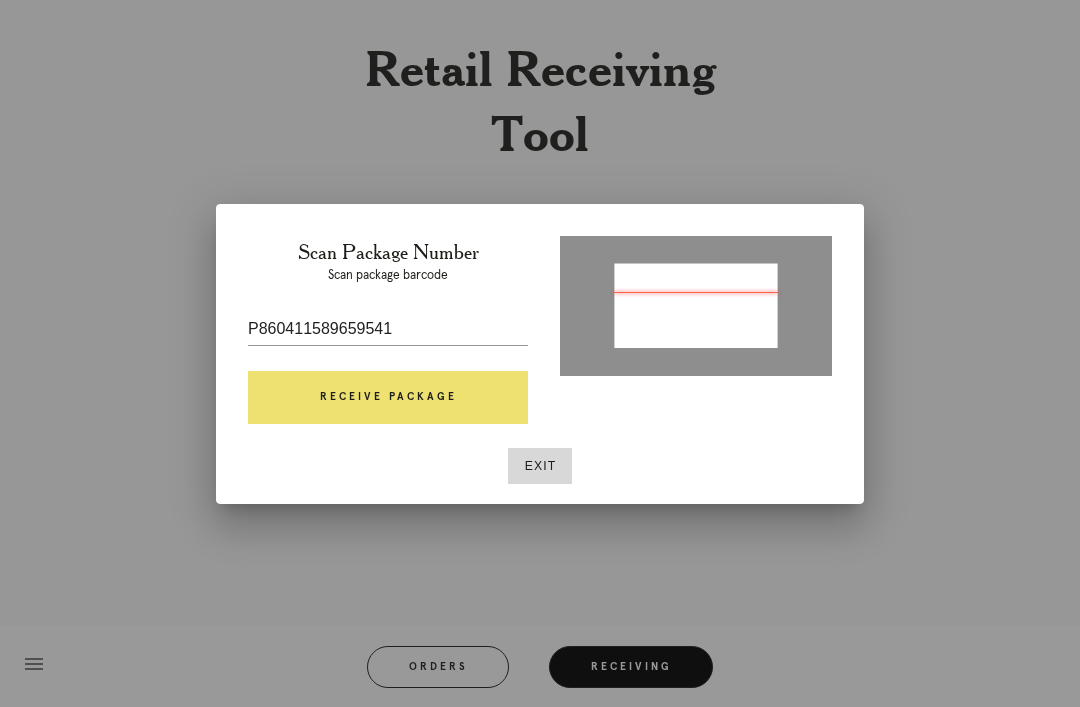 click on "Receive Package" at bounding box center [388, 398] 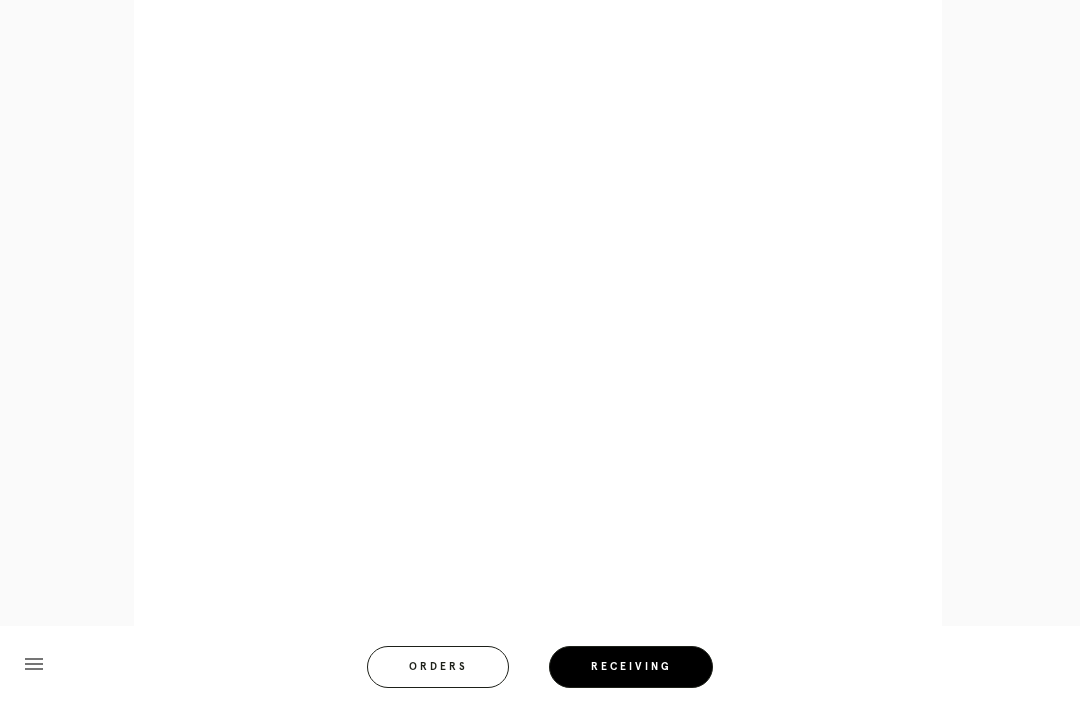 scroll, scrollTop: 858, scrollLeft: 0, axis: vertical 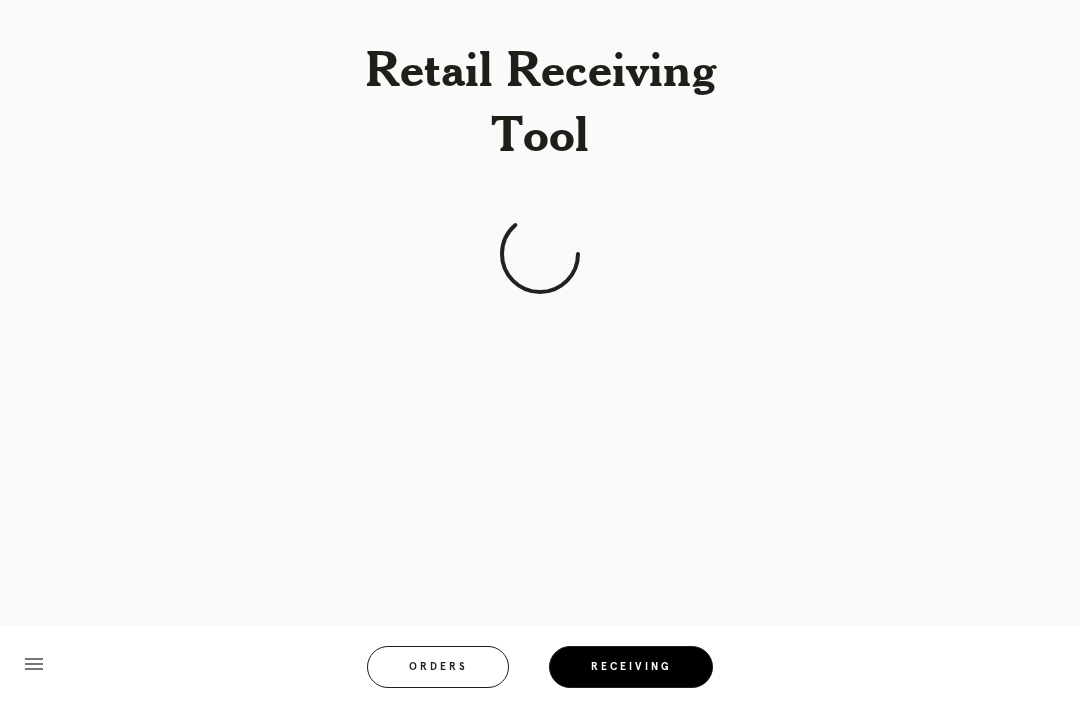 click on "Receiving" at bounding box center (631, 667) 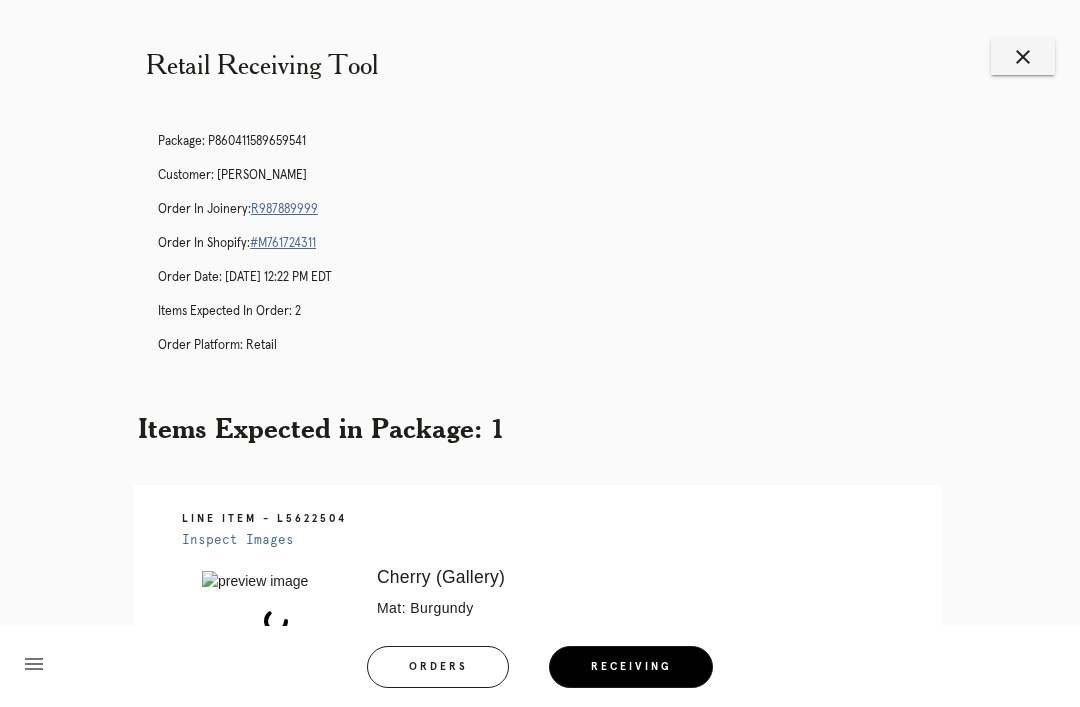click on "Receiving" at bounding box center [631, 667] 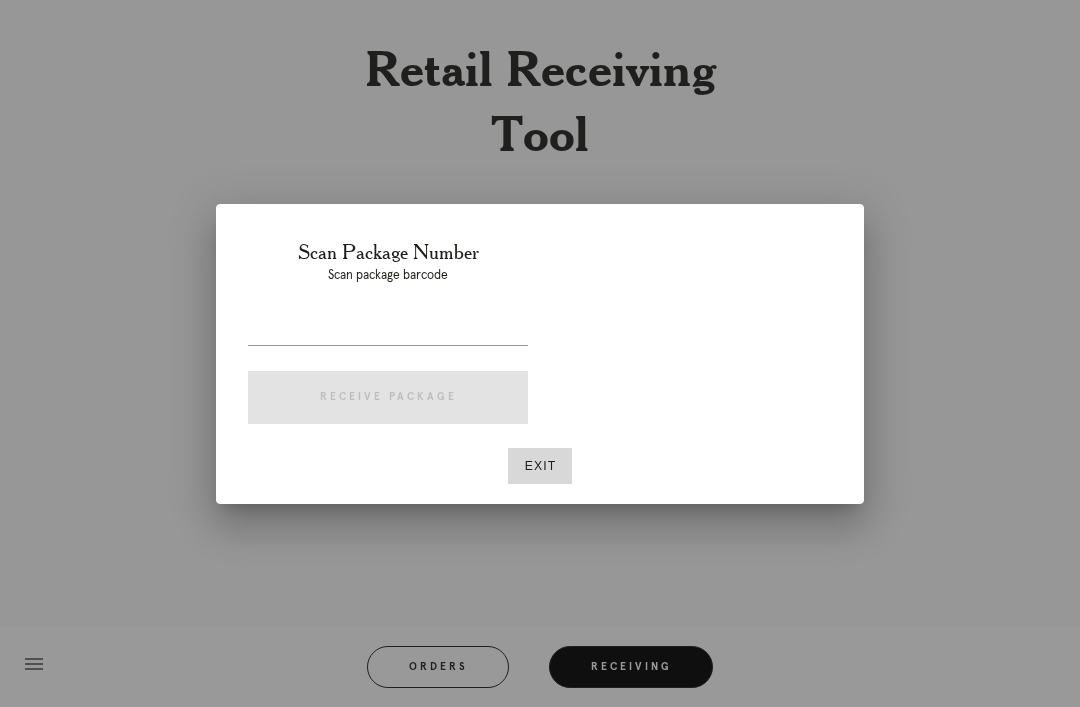 scroll, scrollTop: 0, scrollLeft: 0, axis: both 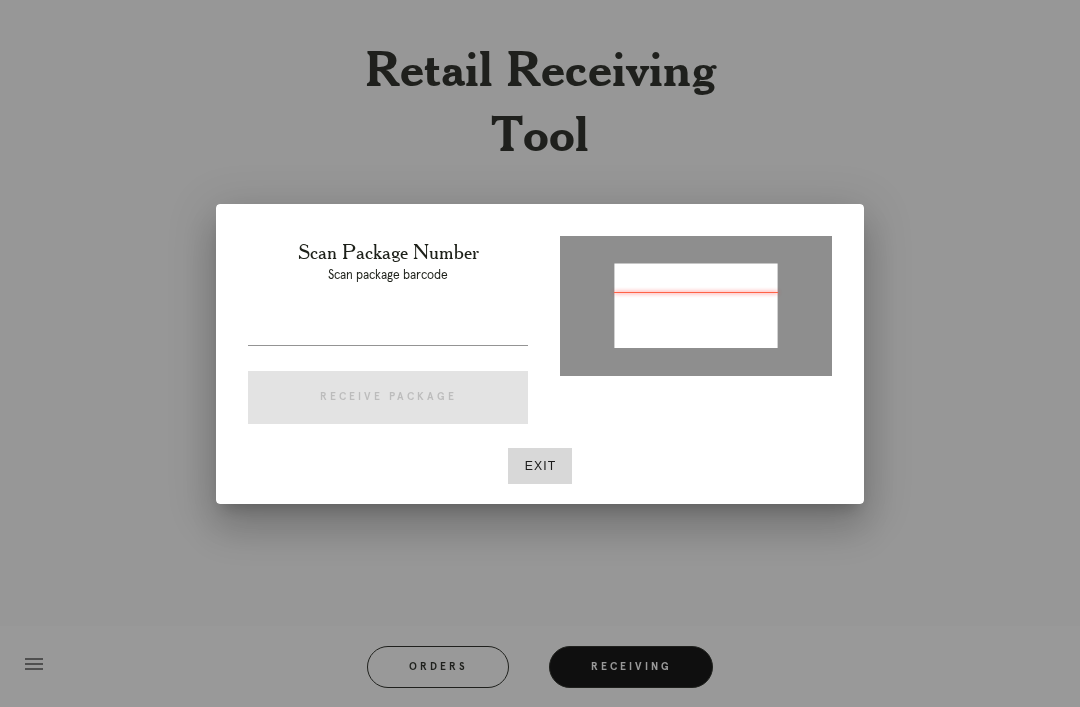 type on "P518907976177572" 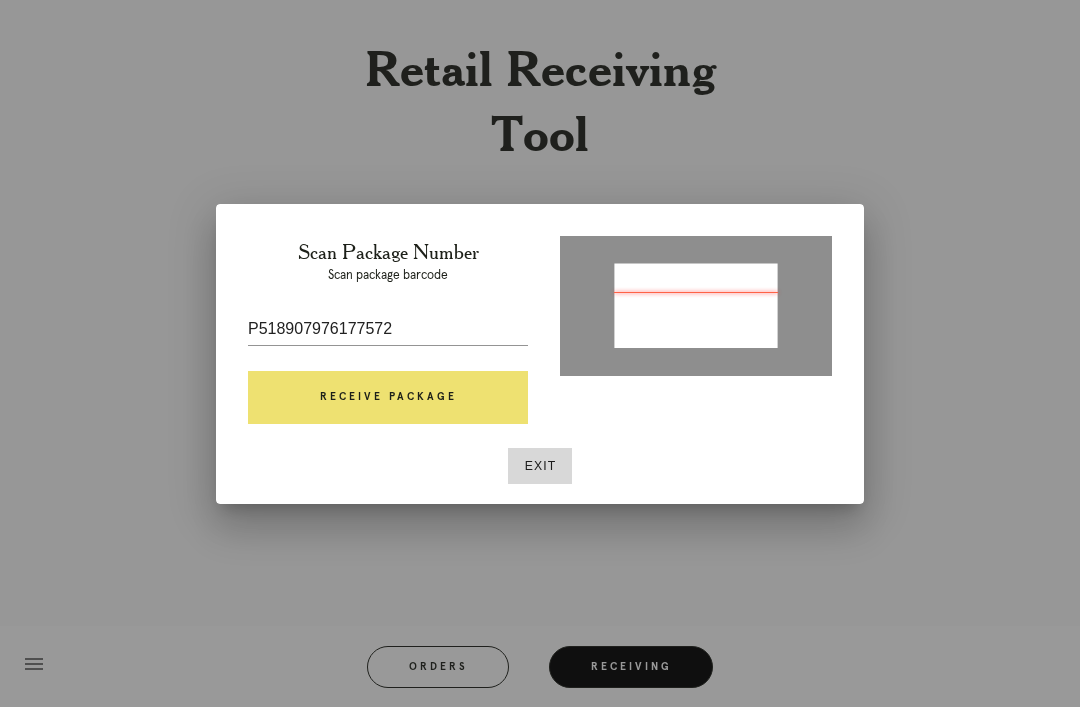 click on "Receive Package" at bounding box center (388, 398) 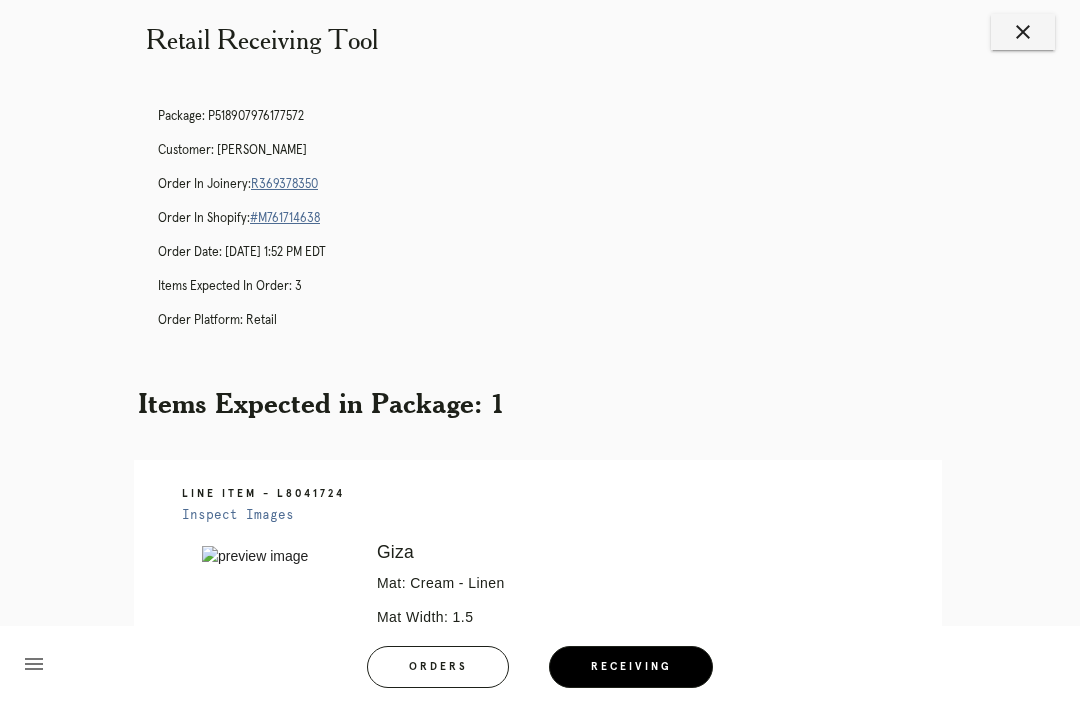 scroll, scrollTop: 12, scrollLeft: 0, axis: vertical 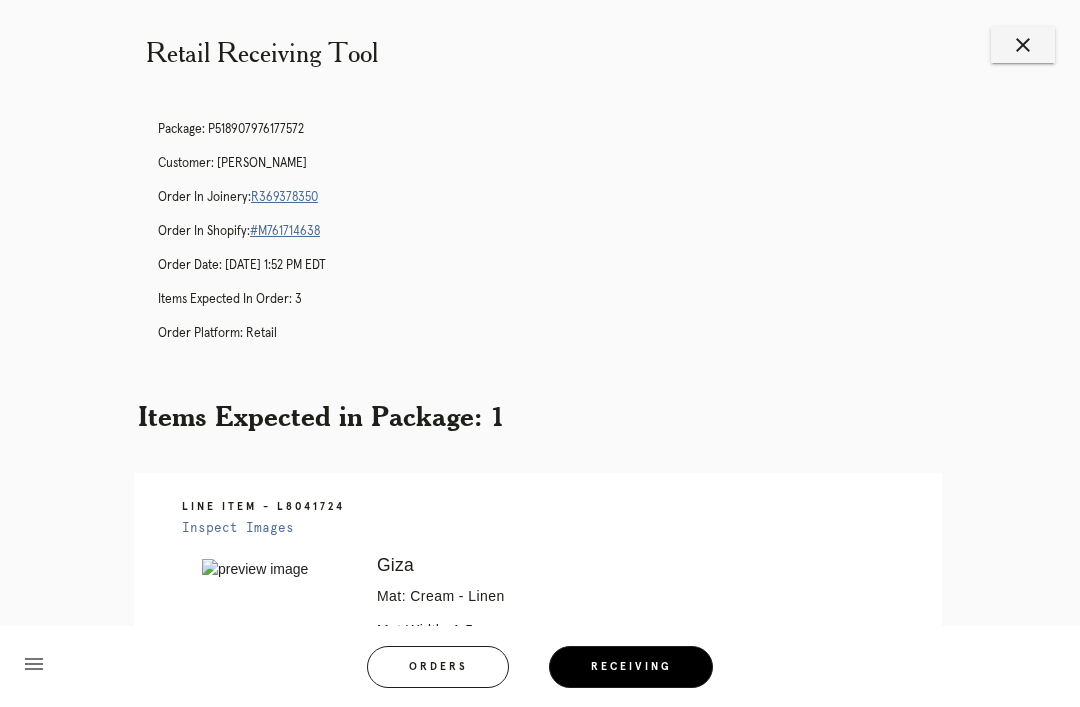 click on "R369378350" at bounding box center [284, 197] 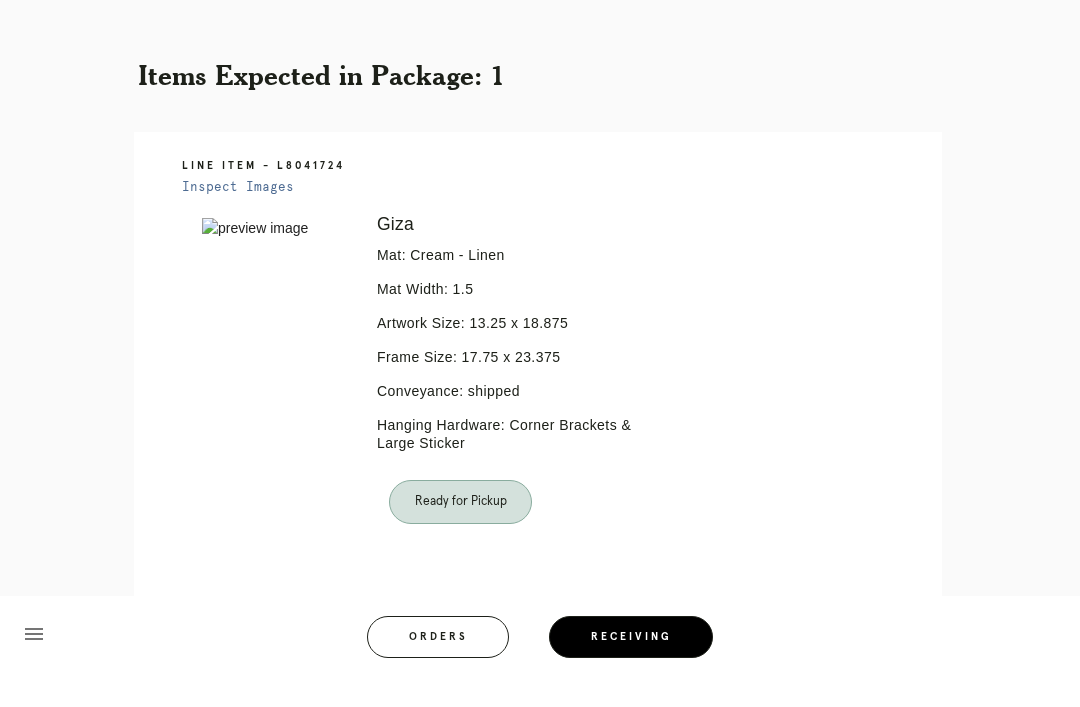 scroll, scrollTop: 322, scrollLeft: 0, axis: vertical 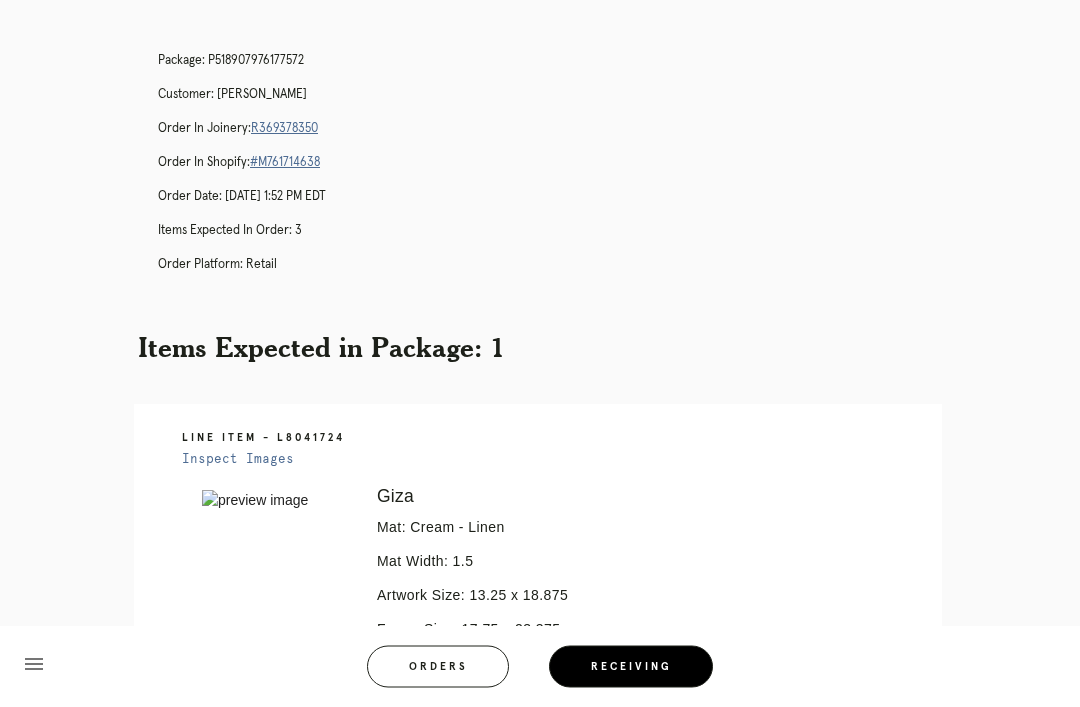click on "R369378350" at bounding box center [284, 129] 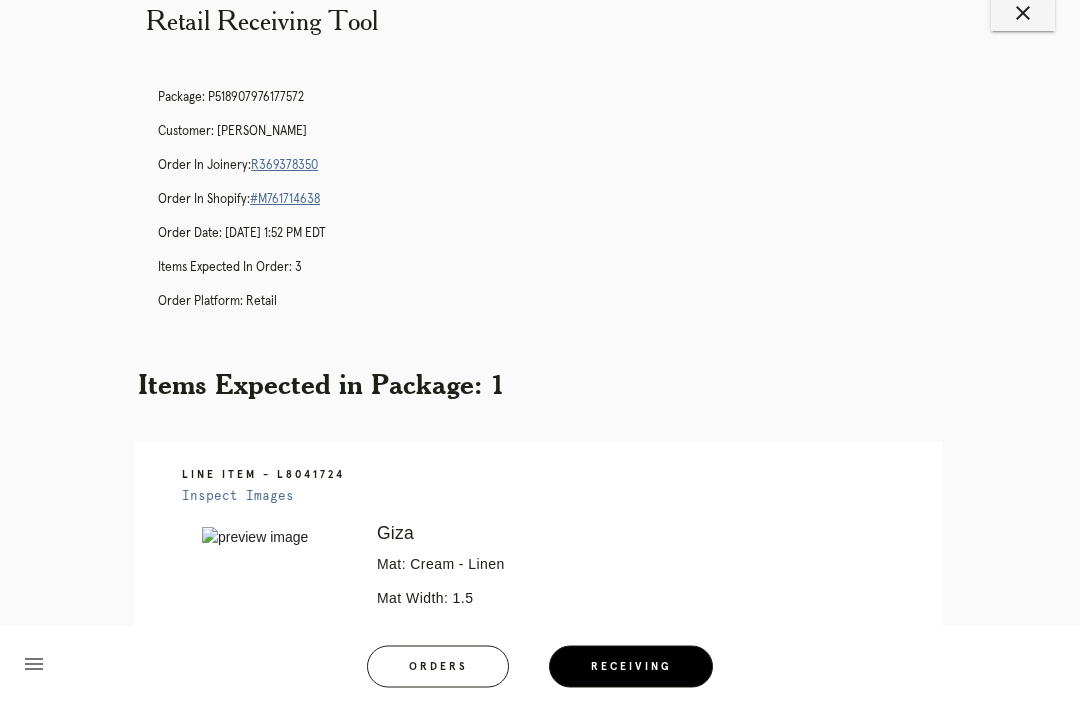 scroll, scrollTop: 0, scrollLeft: 0, axis: both 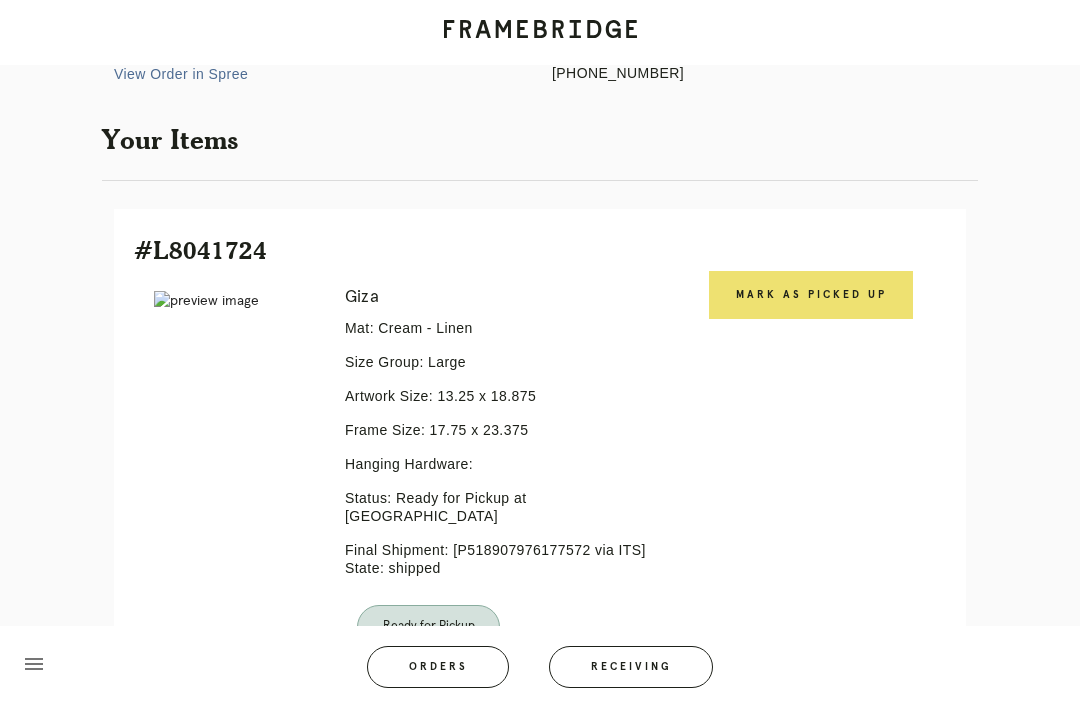 click on "Mark as Picked Up" at bounding box center (811, 295) 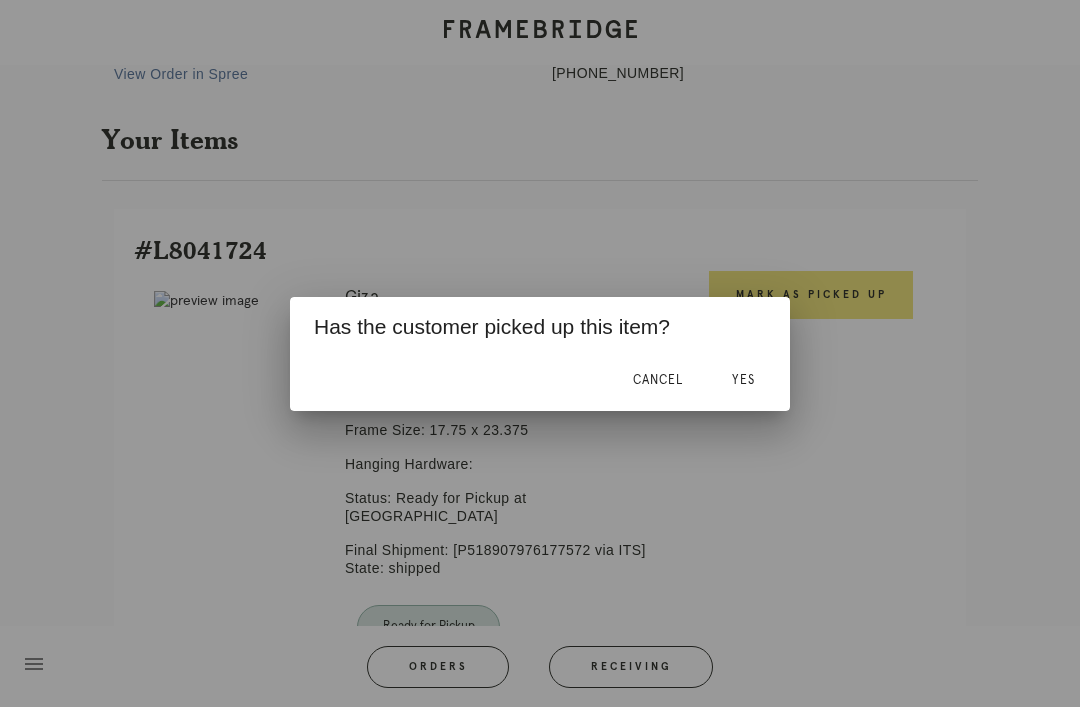 click on "Cancel" at bounding box center (658, 381) 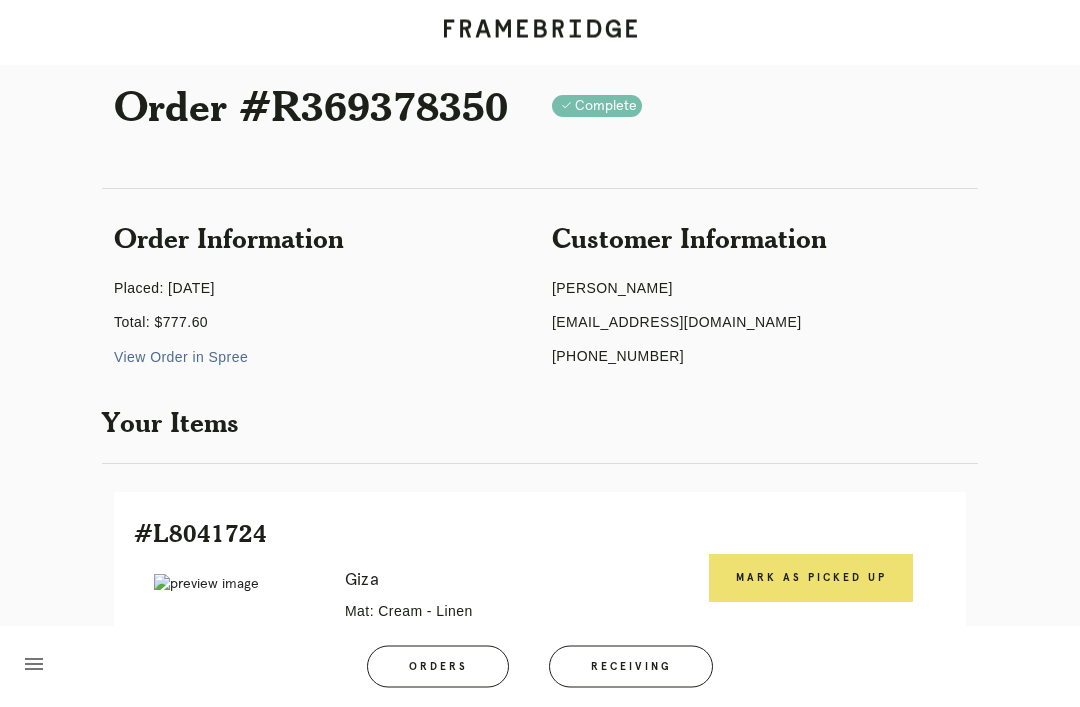 scroll, scrollTop: 0, scrollLeft: 0, axis: both 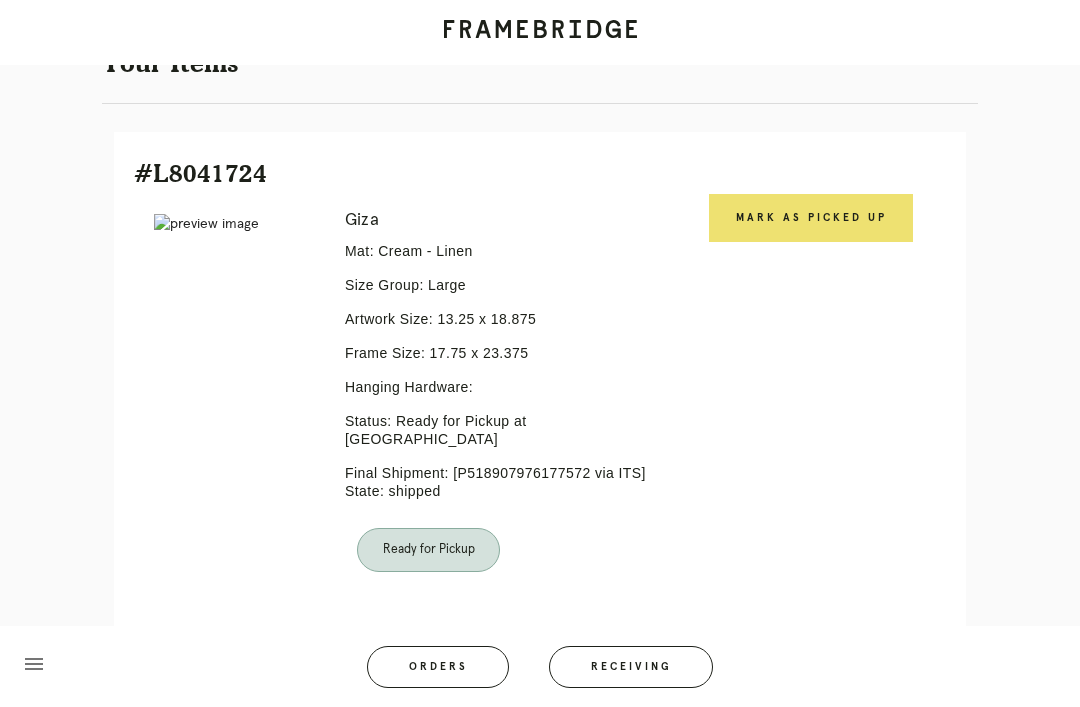 click on "Mark as Picked Up" at bounding box center (811, 218) 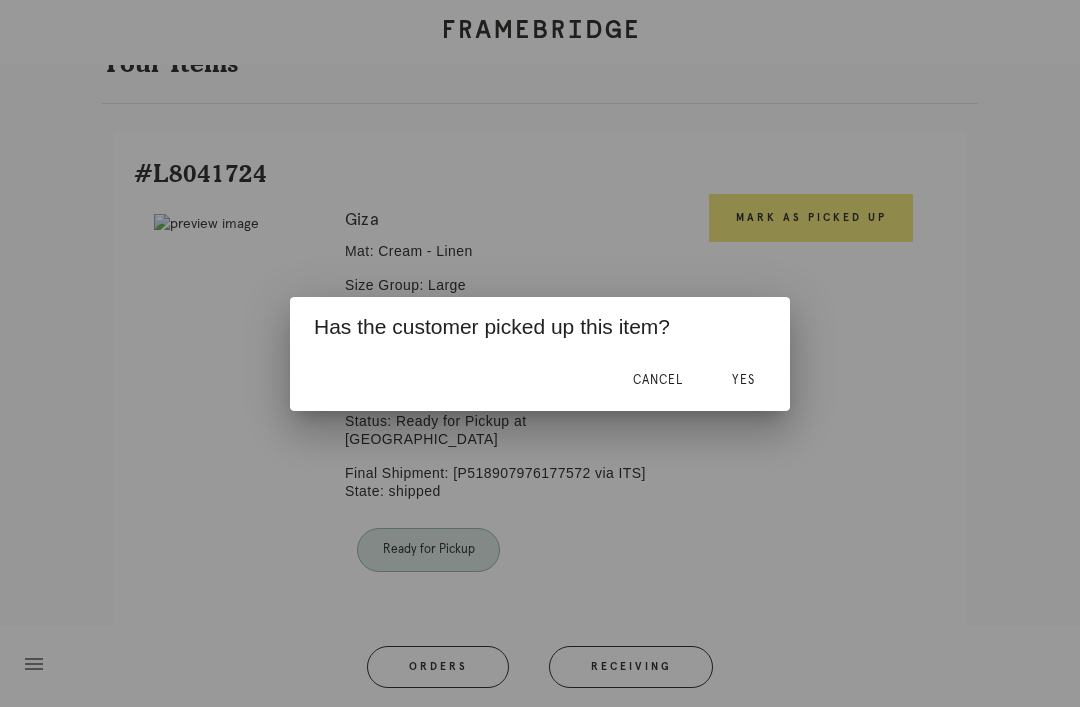 click on "Yes" at bounding box center [743, 380] 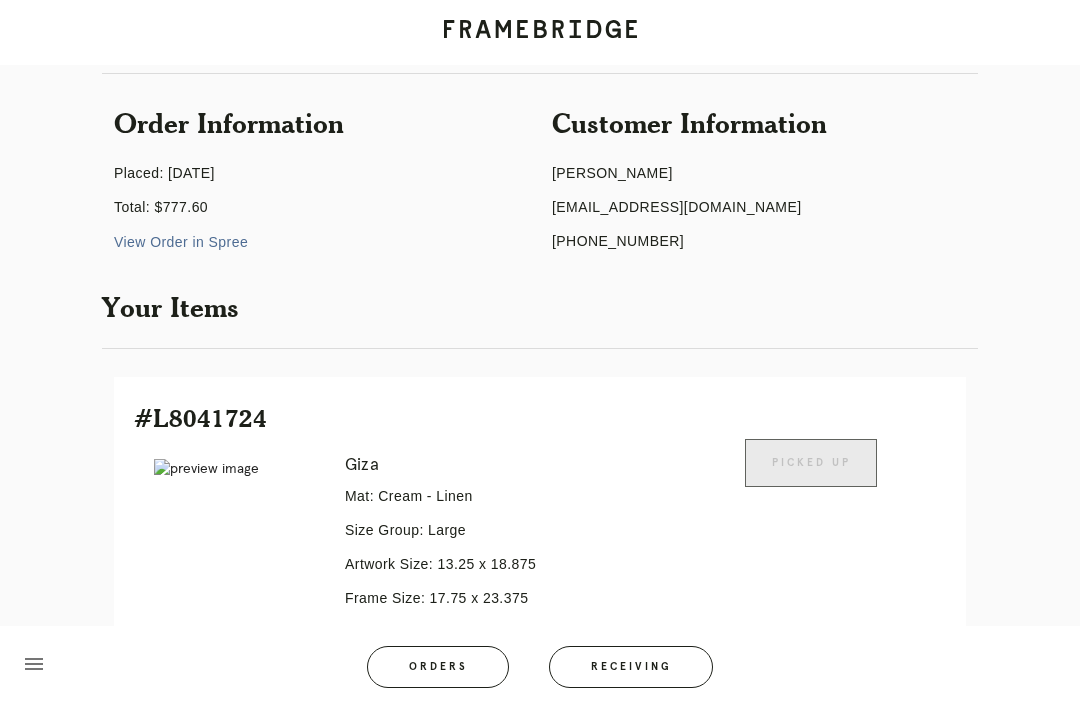 scroll, scrollTop: 0, scrollLeft: 0, axis: both 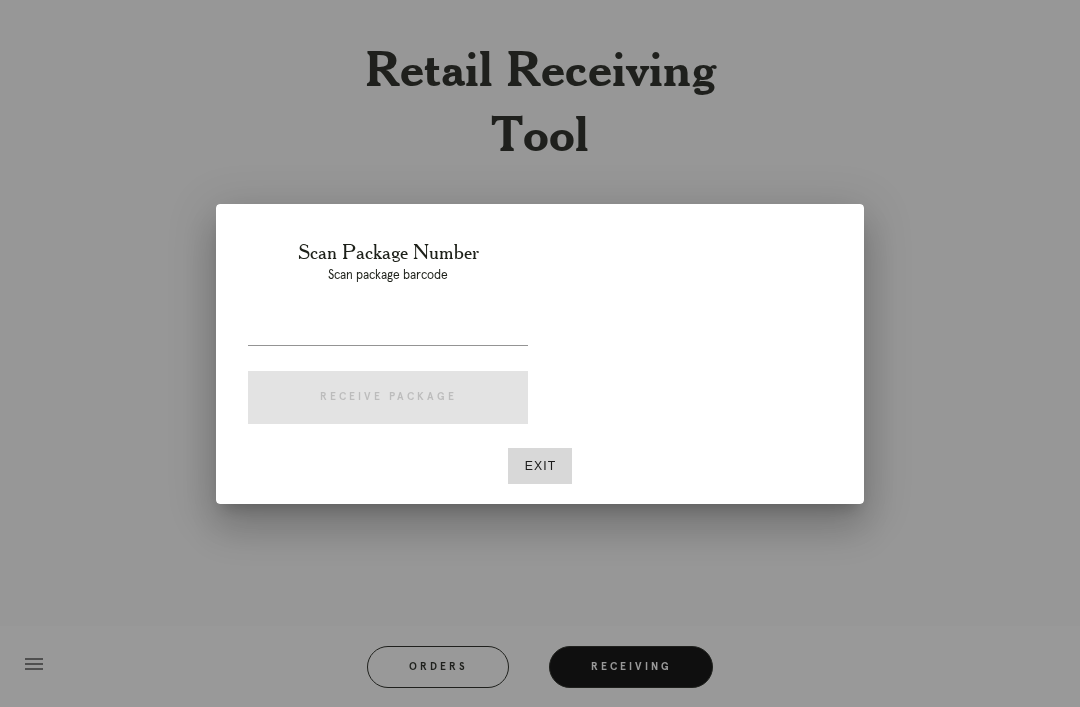 click at bounding box center [388, 329] 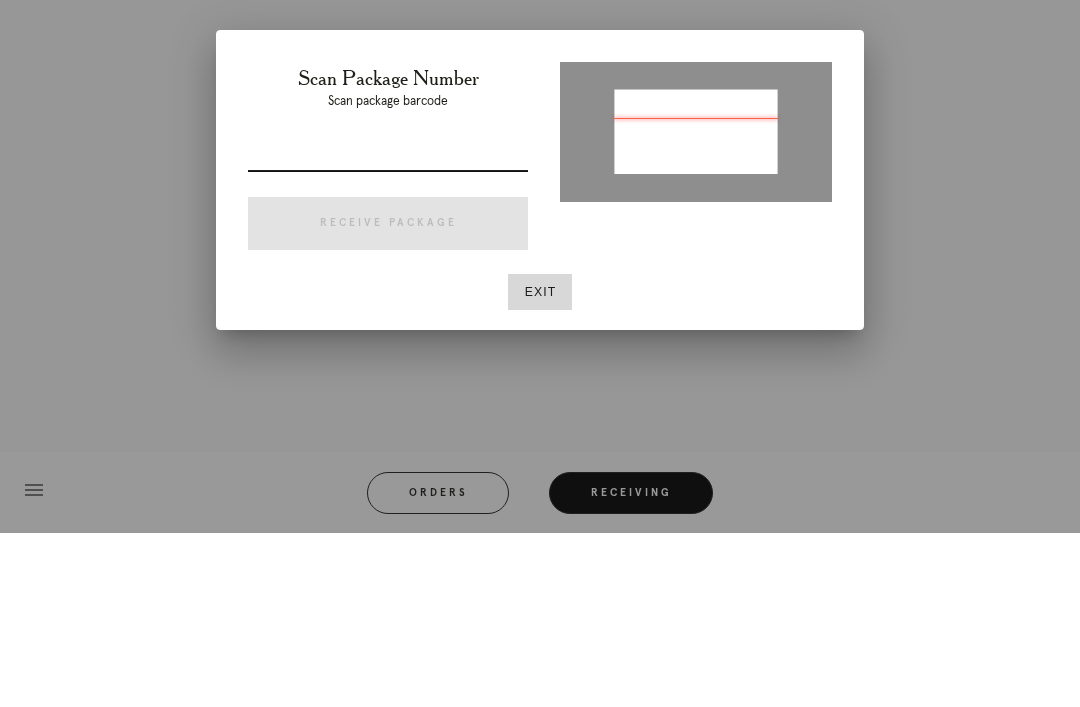 click at bounding box center (388, 329) 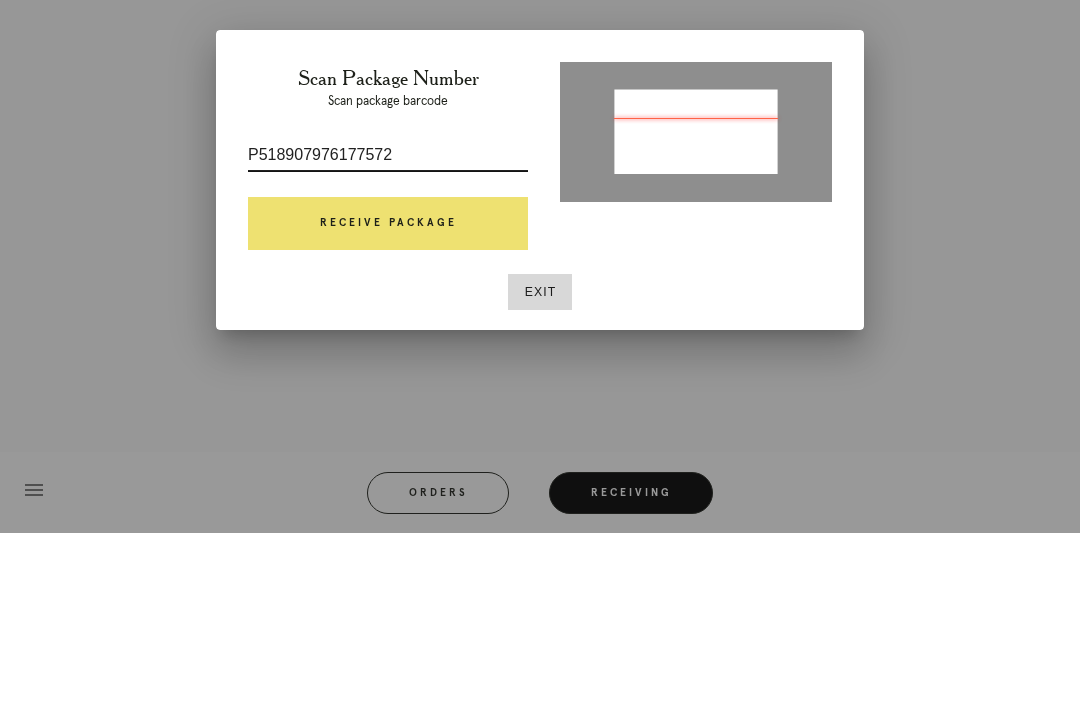 type on "P518907976177572" 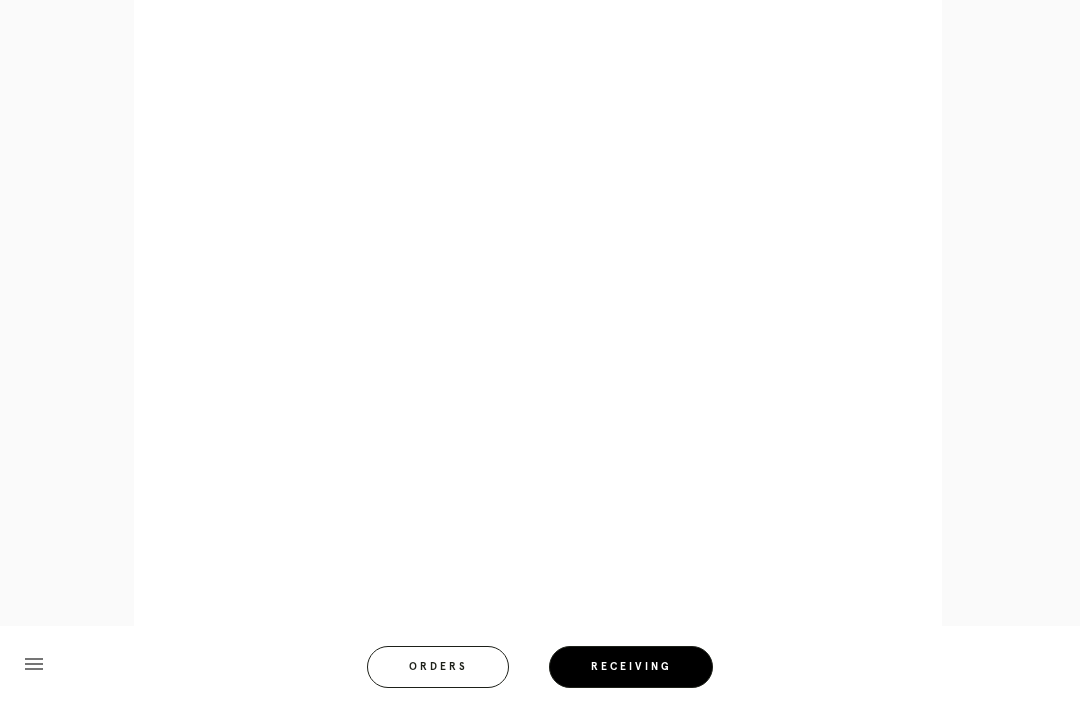 scroll, scrollTop: 858, scrollLeft: 0, axis: vertical 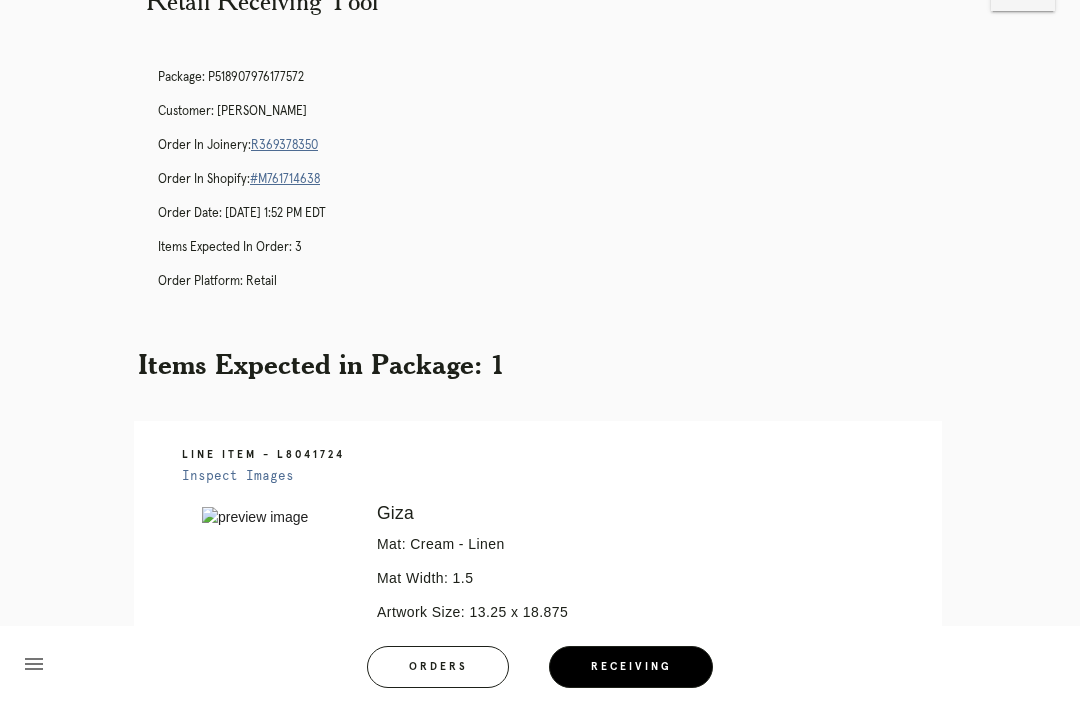 click on "Orders" at bounding box center (438, 667) 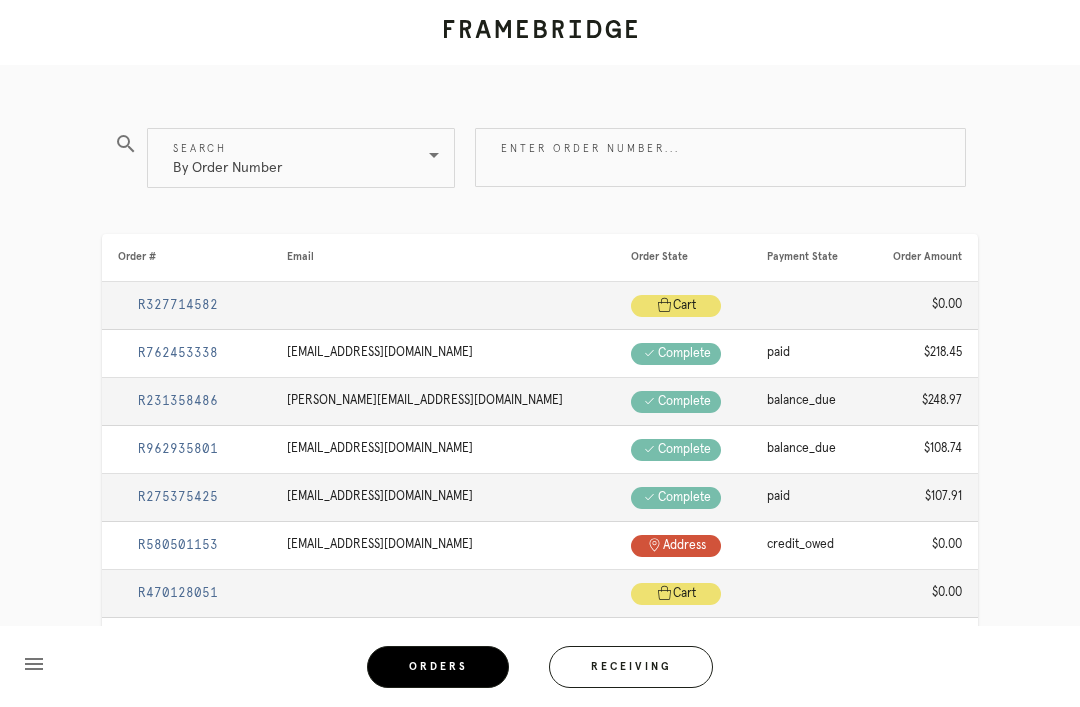 click on "Receiving" at bounding box center (631, 667) 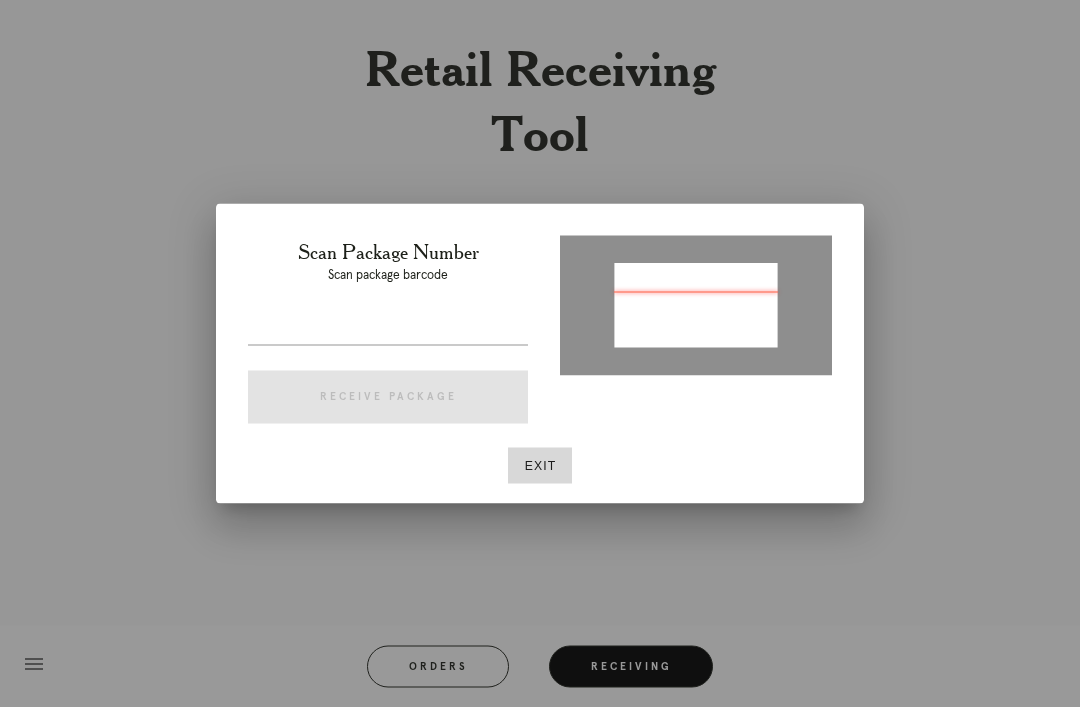 scroll, scrollTop: 0, scrollLeft: 0, axis: both 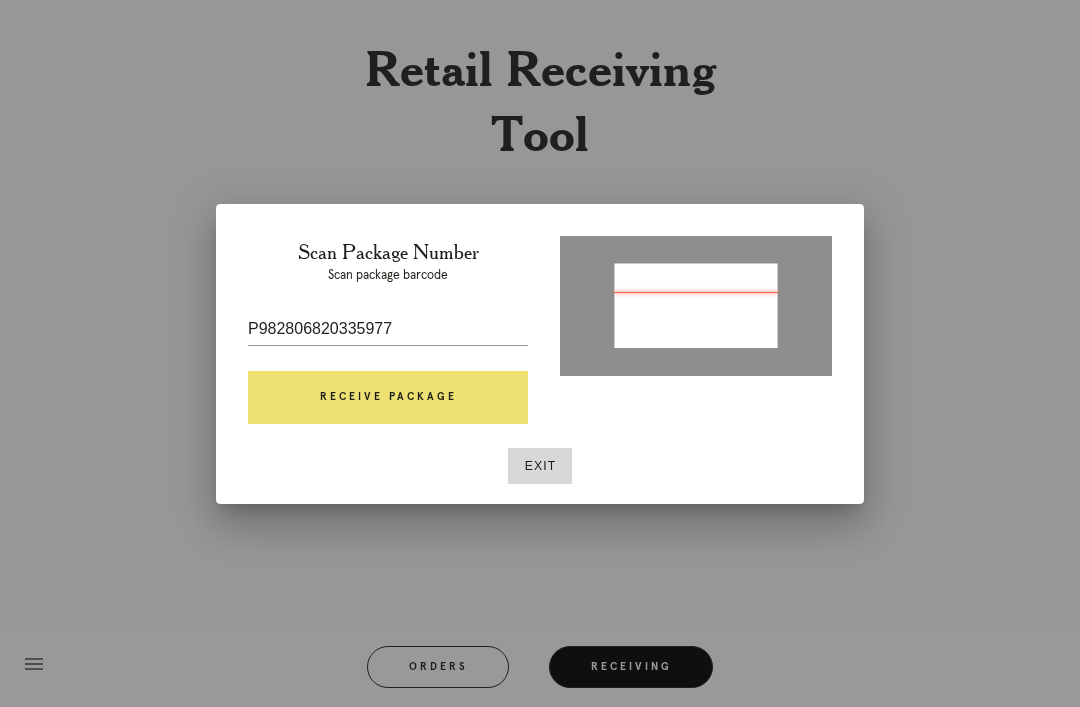 click on "Receive Package" at bounding box center [388, 398] 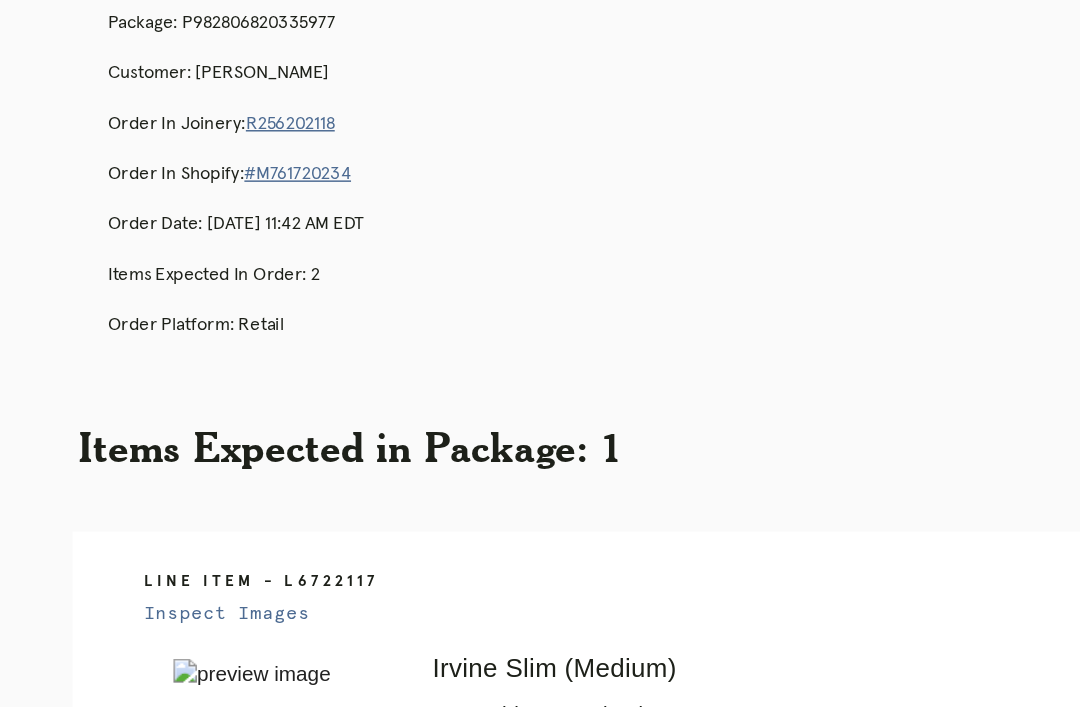 scroll, scrollTop: 117, scrollLeft: 0, axis: vertical 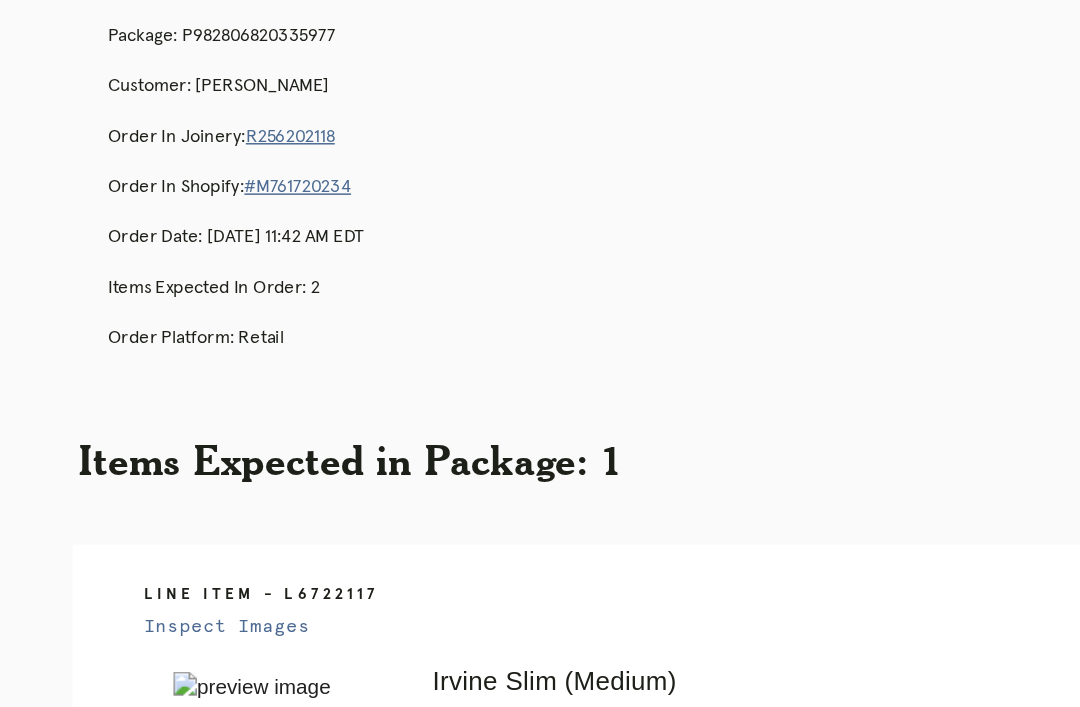 click on "R256202118" at bounding box center (281, 92) 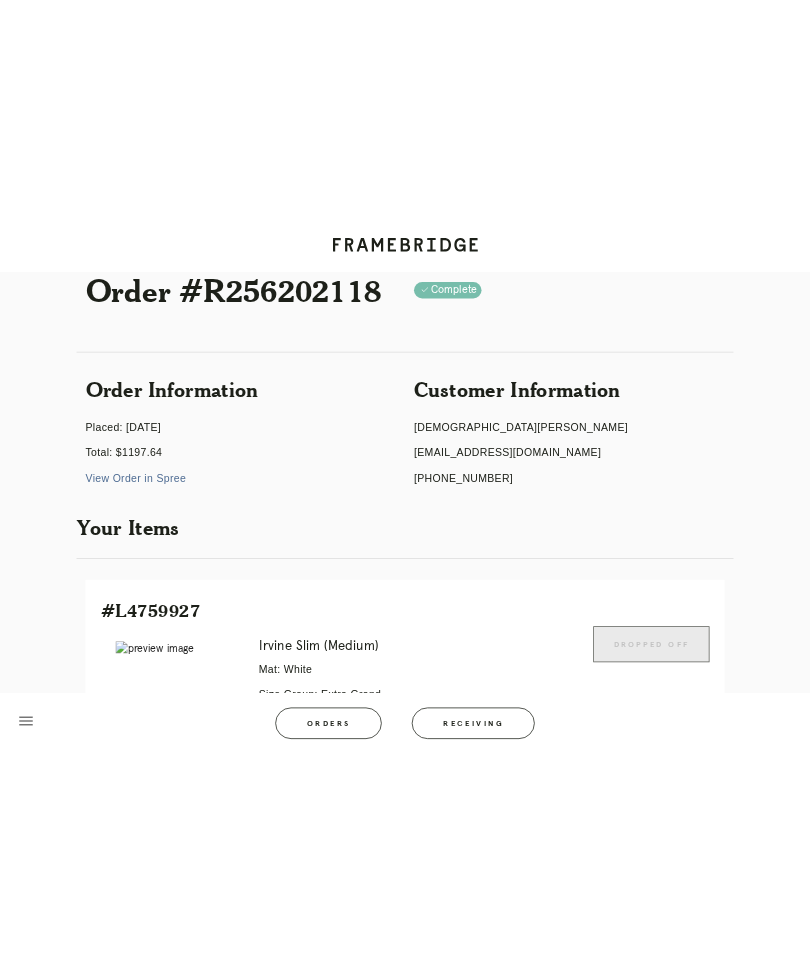 scroll, scrollTop: 0, scrollLeft: 0, axis: both 